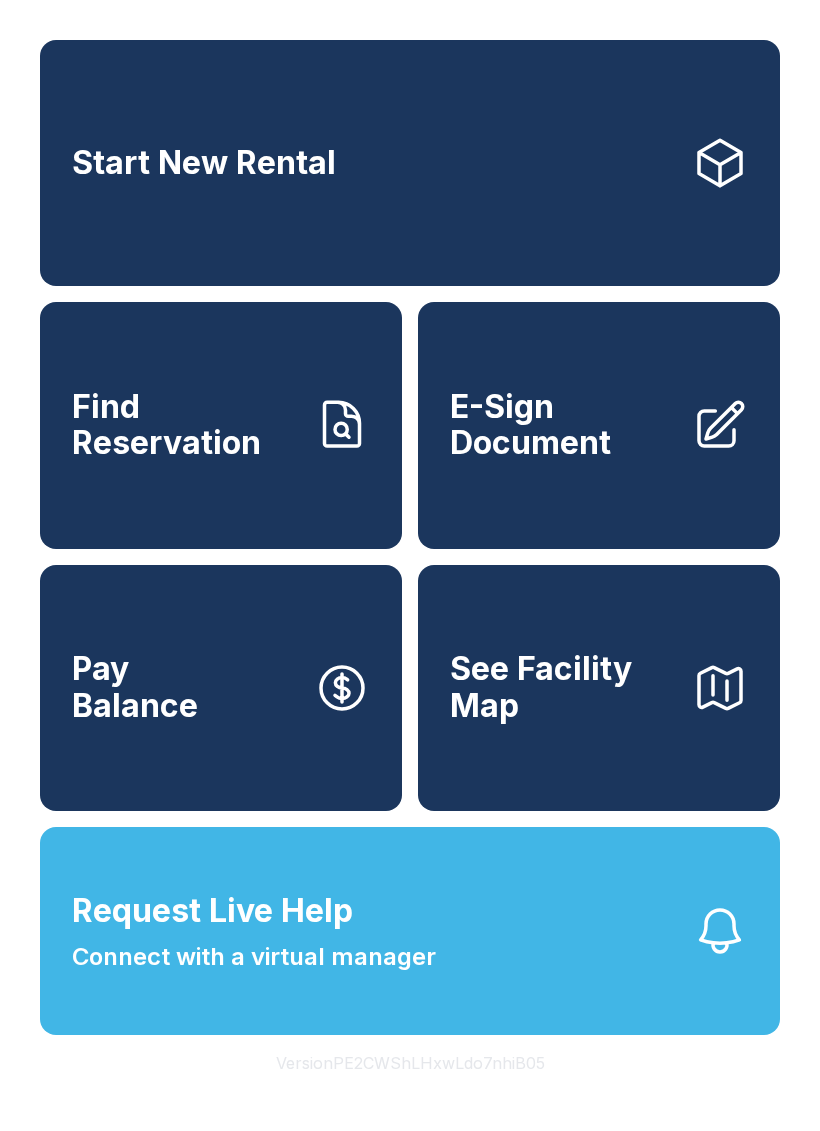 scroll, scrollTop: 0, scrollLeft: 0, axis: both 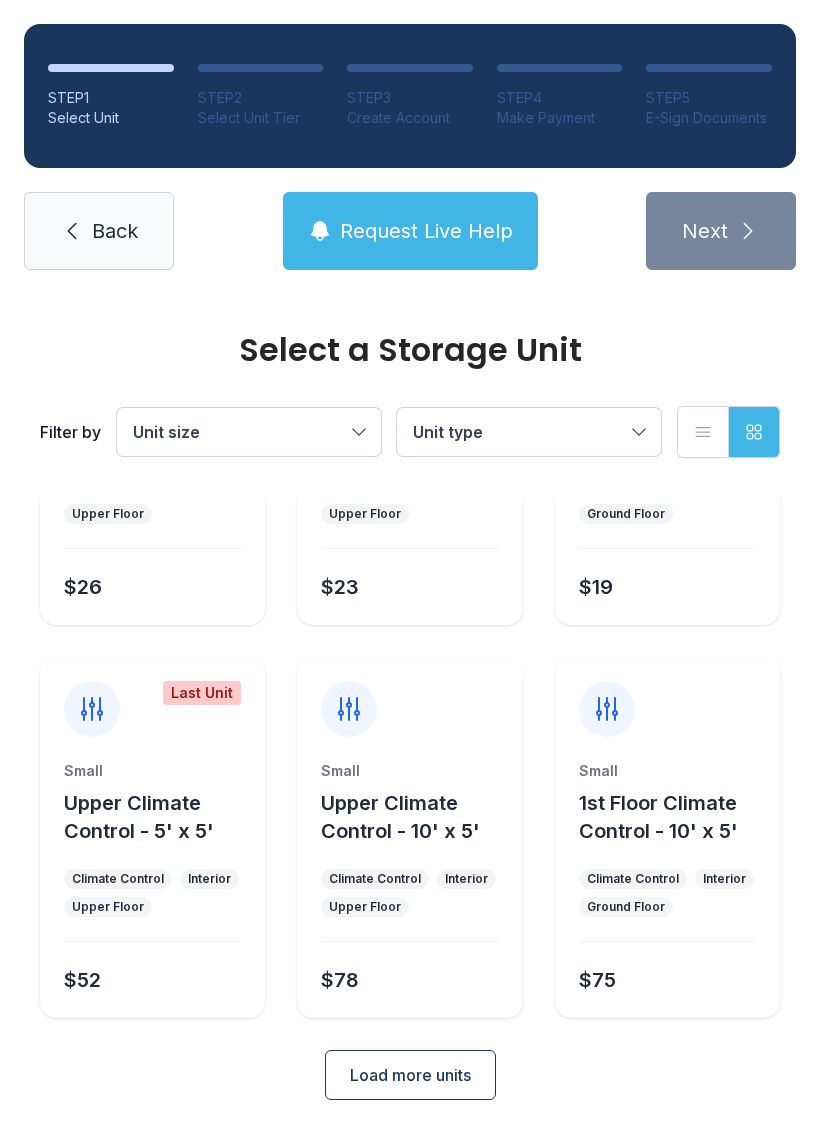 click on "Load more units" at bounding box center (410, 1075) 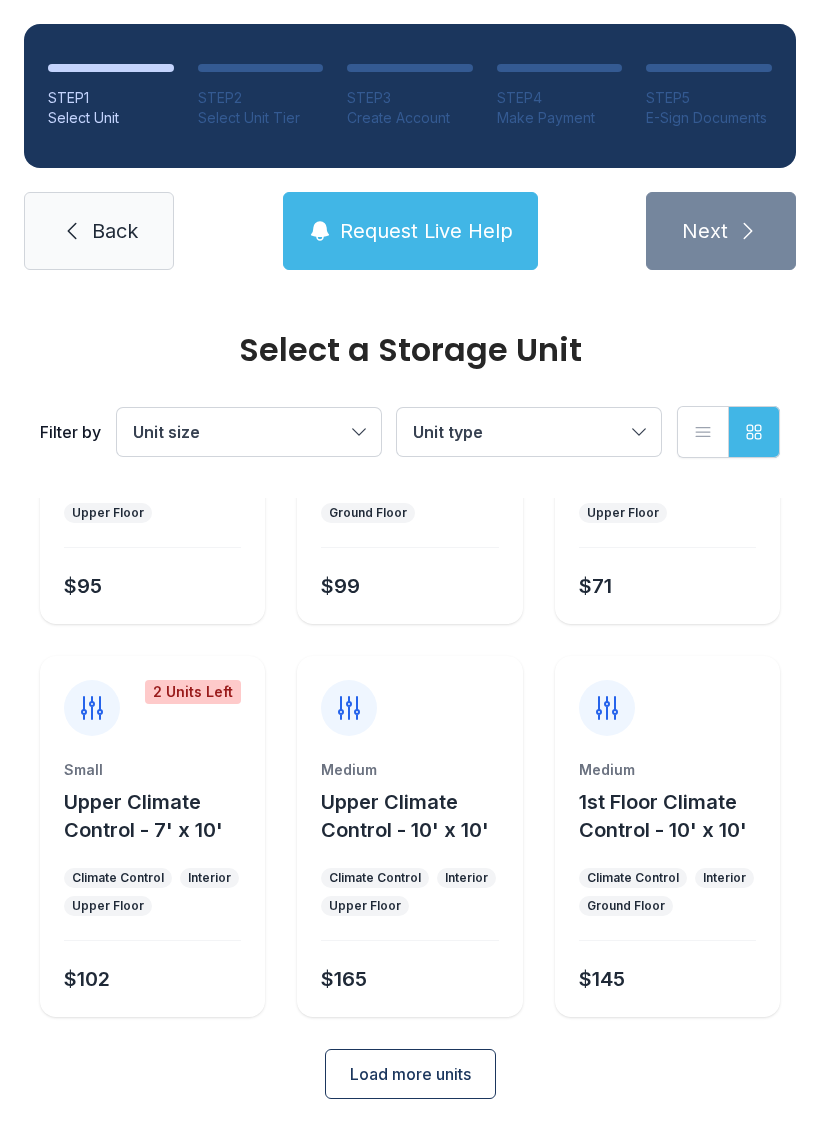 scroll, scrollTop: 1024, scrollLeft: 0, axis: vertical 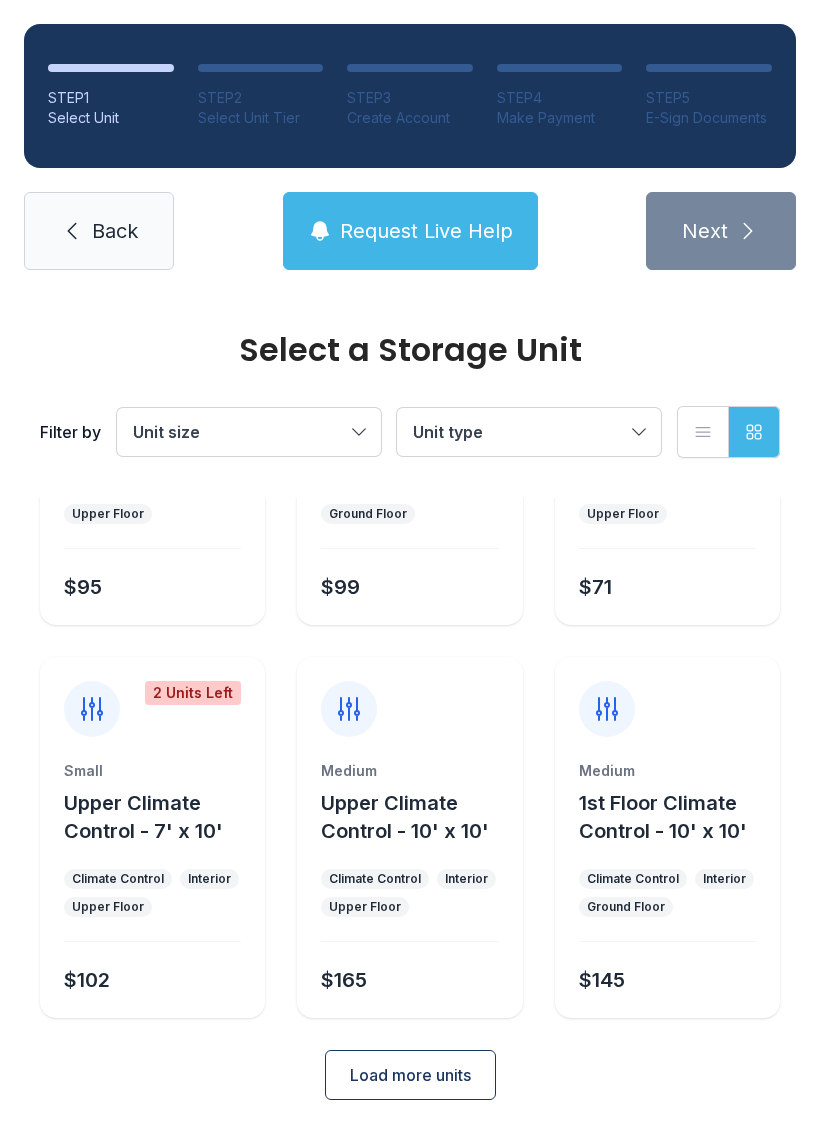 click on "Load more units" at bounding box center [410, 1075] 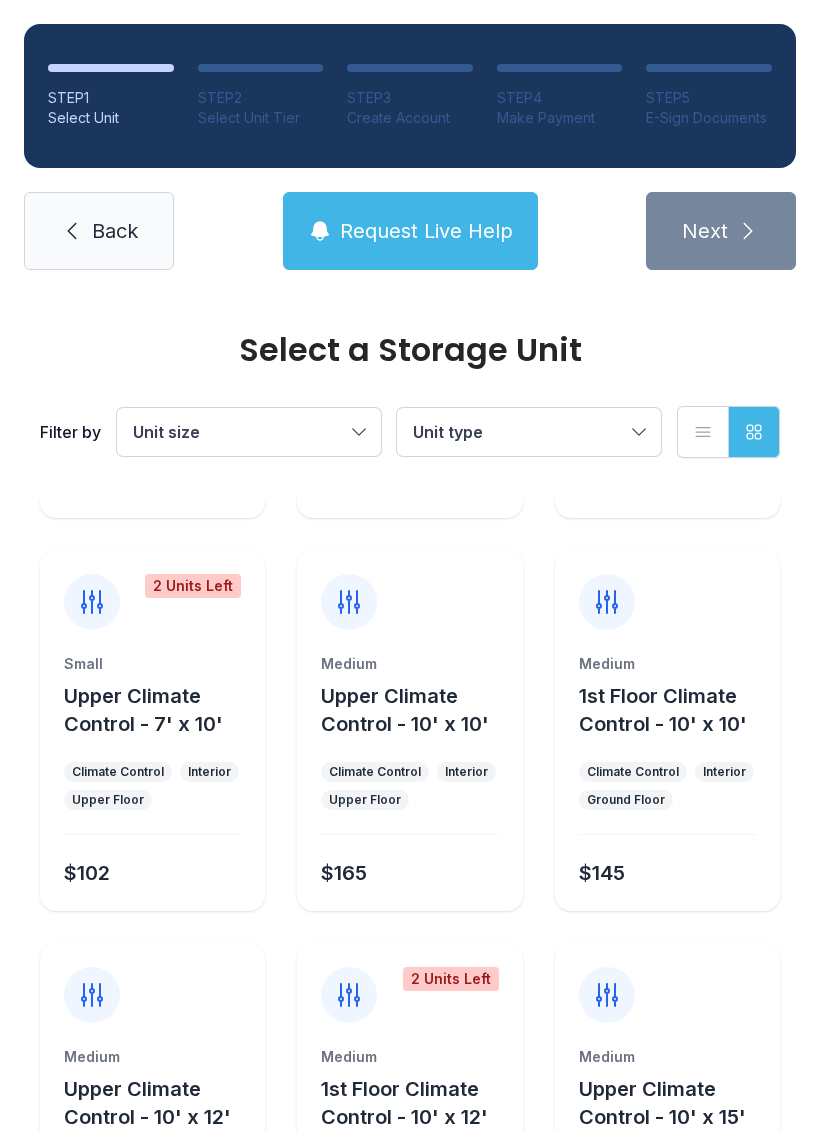 scroll, scrollTop: 1133, scrollLeft: 0, axis: vertical 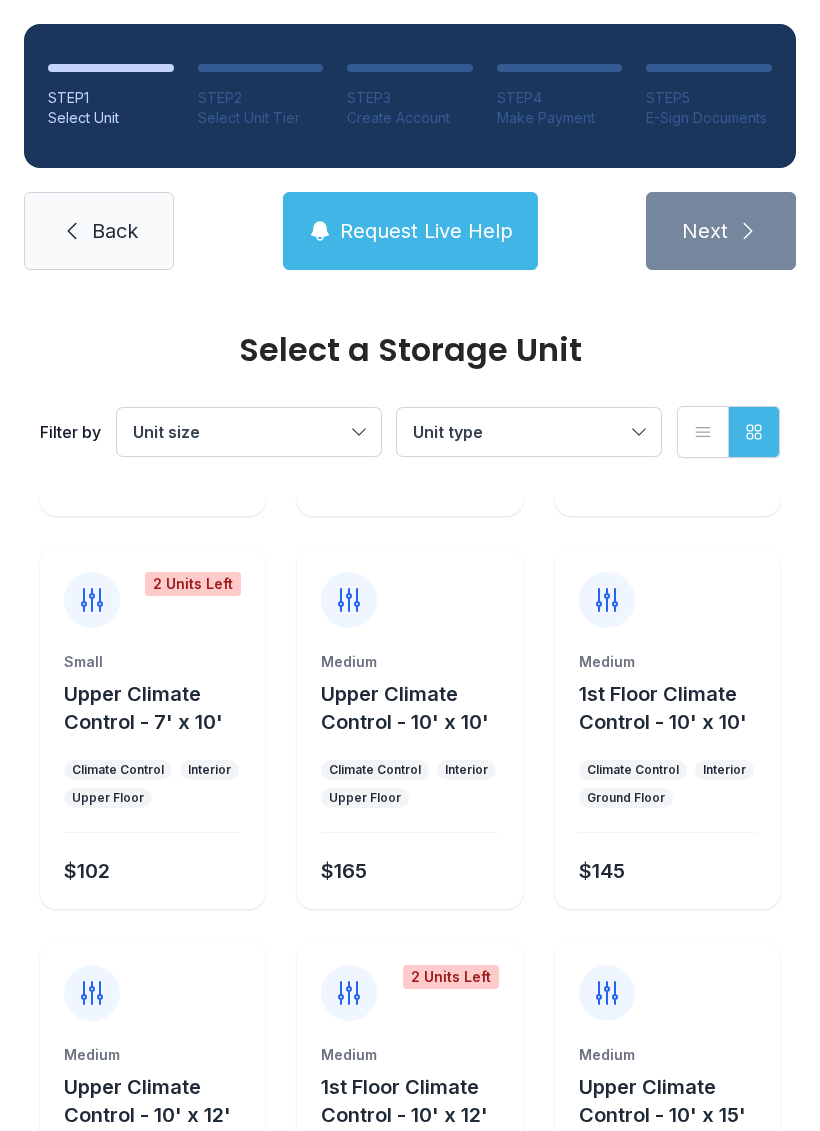 click on "Upper Climate Control - 10' x 10'" at bounding box center (405, 708) 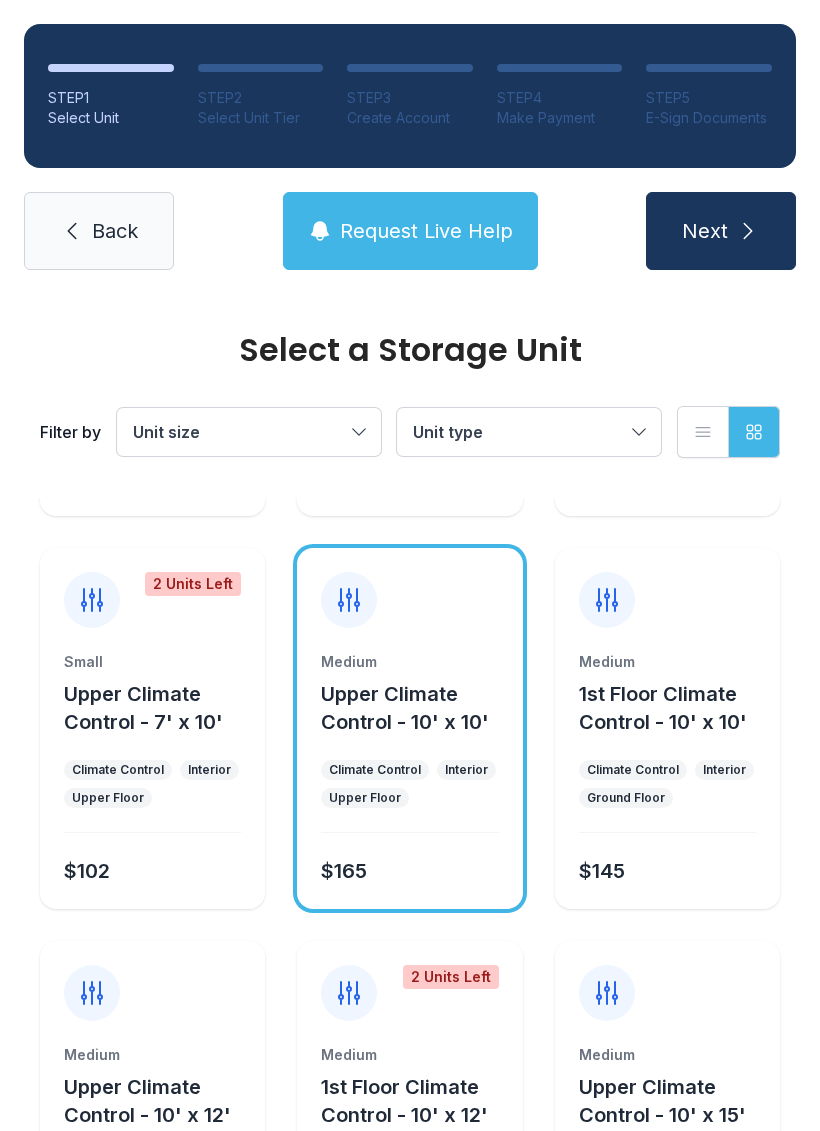 click on "1st Floor Climate Control - 10' x 10'" at bounding box center (663, 708) 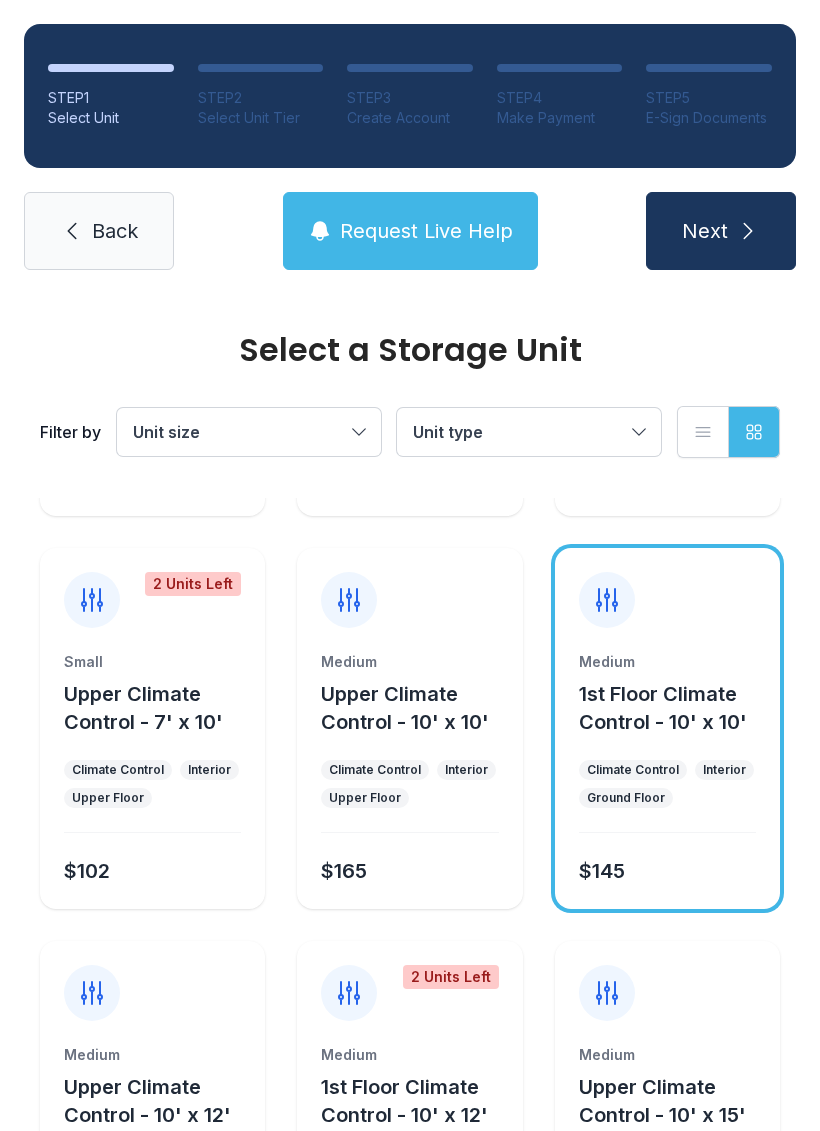 click on "Medium 1st Floor Climate Control - 10' x 10' Climate Control Interior Ground Floor $145" at bounding box center (667, 780) 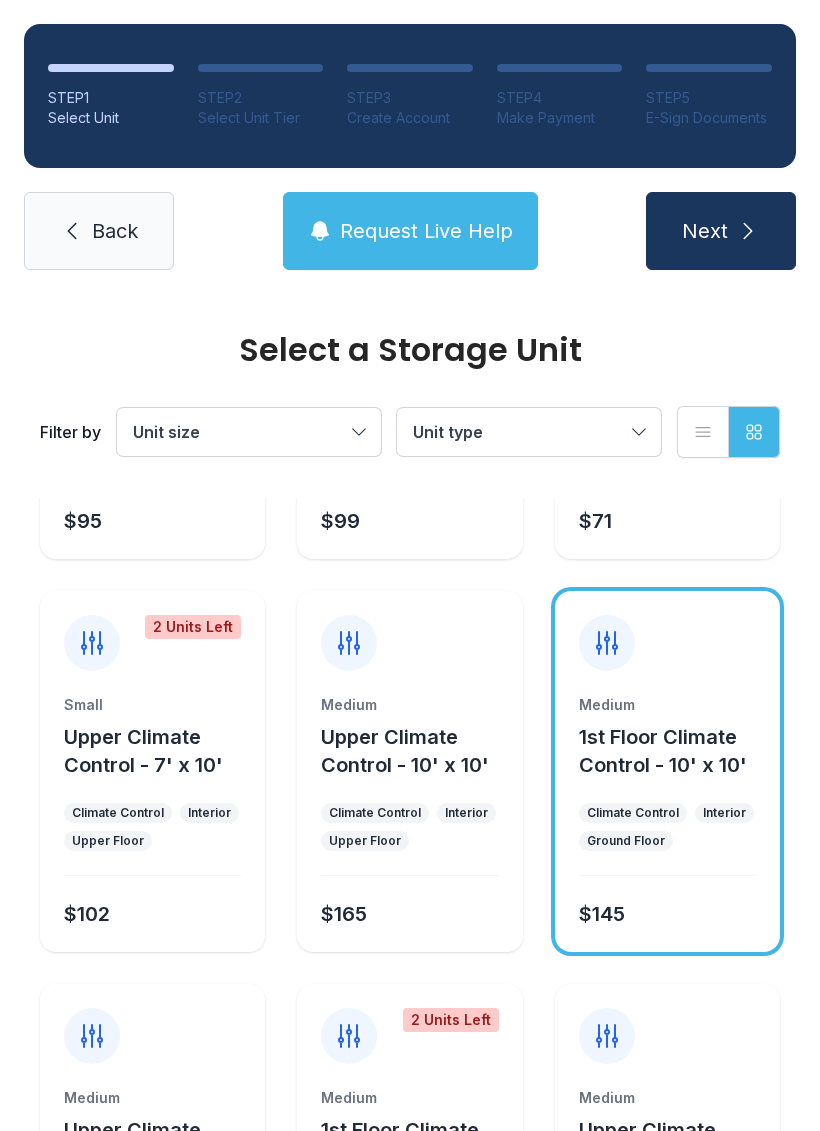 scroll, scrollTop: 1086, scrollLeft: 0, axis: vertical 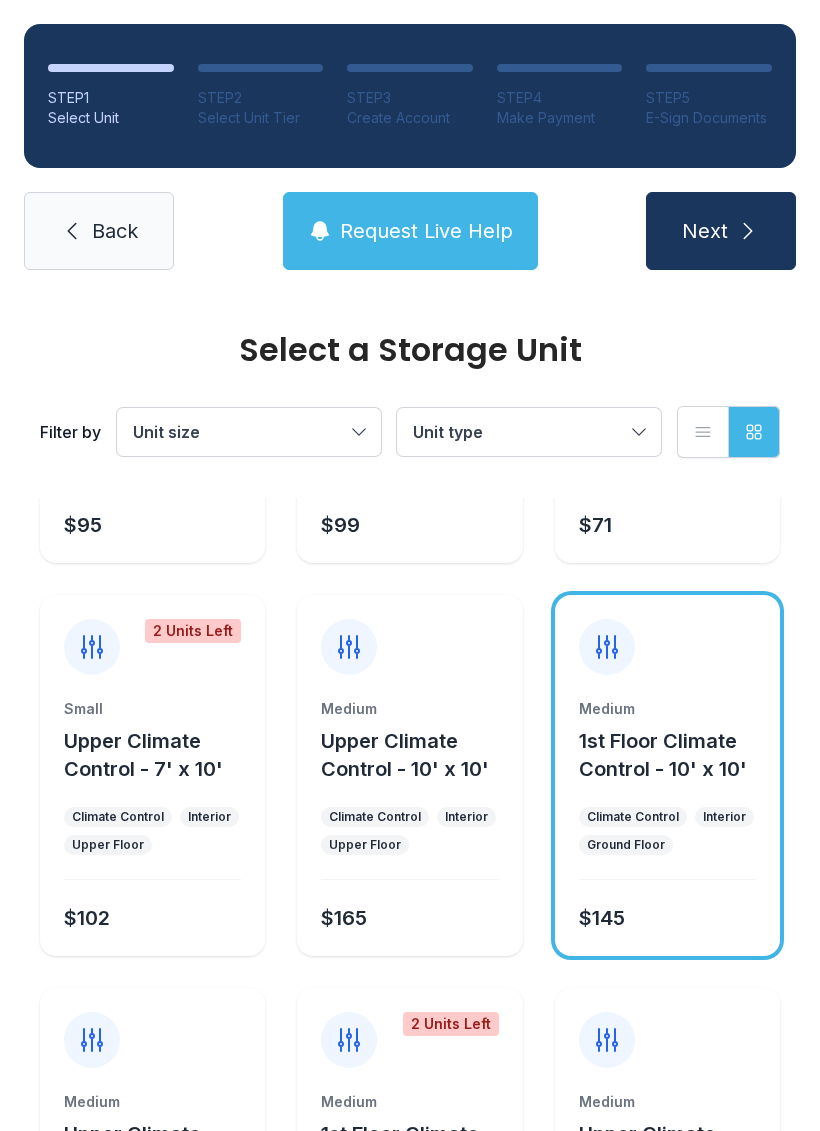 click on "Climate Control" at bounding box center (633, 817) 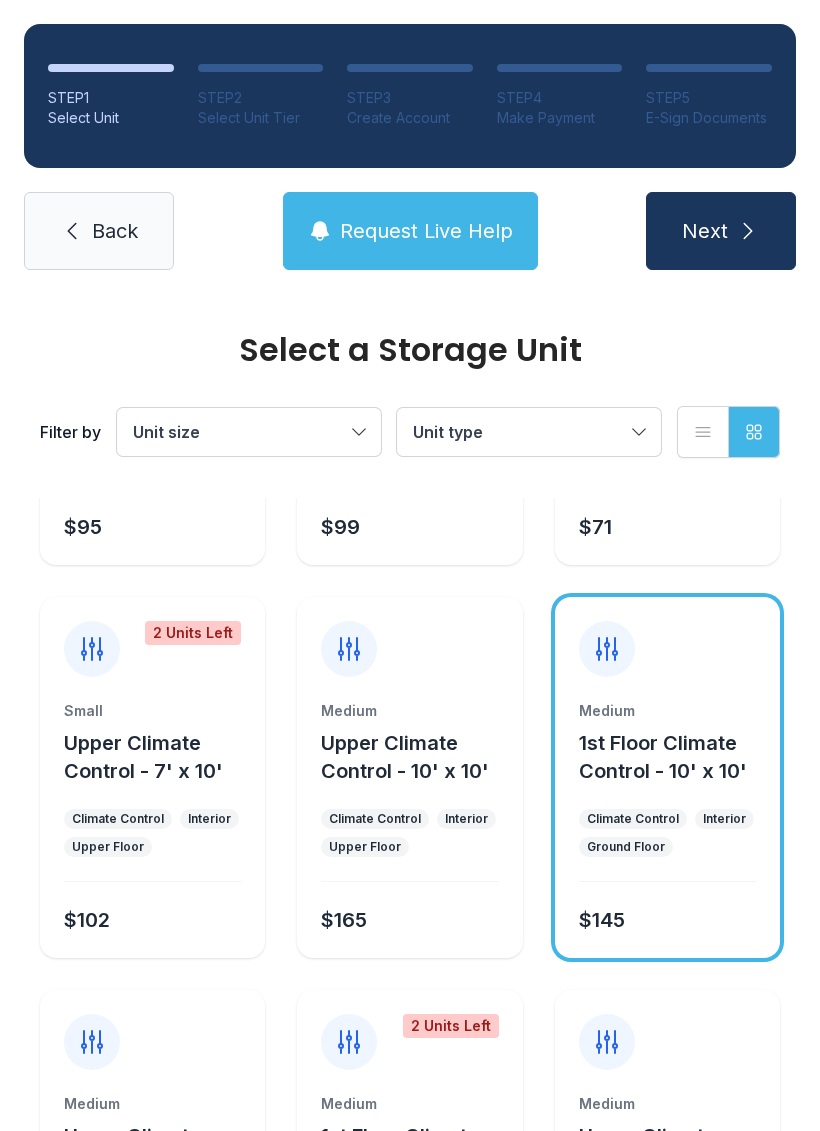 scroll, scrollTop: 1061, scrollLeft: 0, axis: vertical 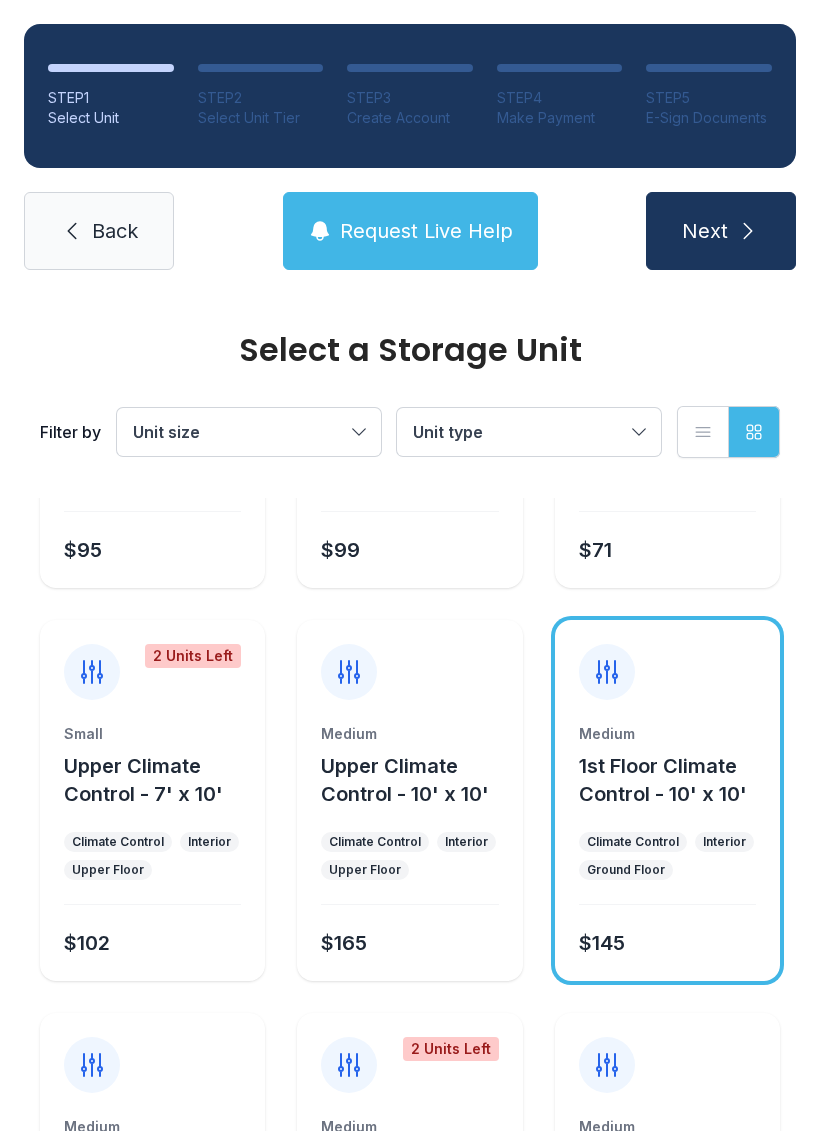 click on "Unit size" at bounding box center (249, 432) 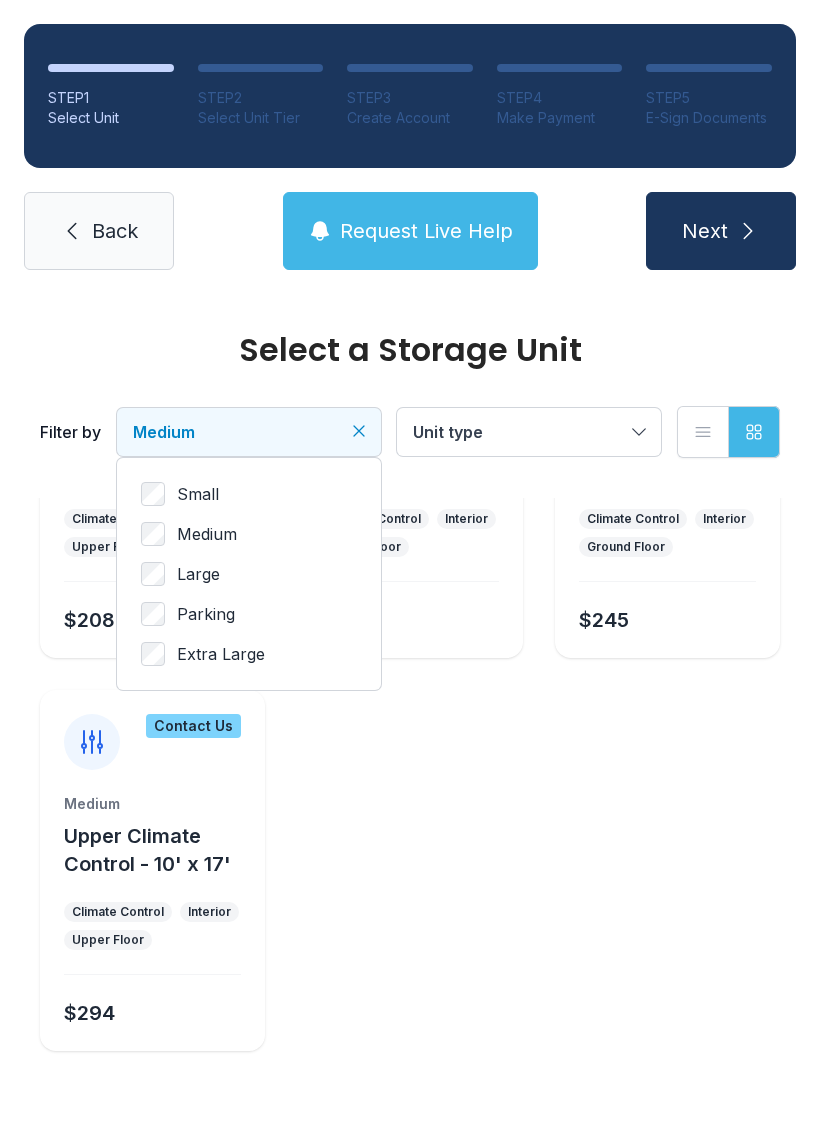 scroll, scrollTop: 942, scrollLeft: 0, axis: vertical 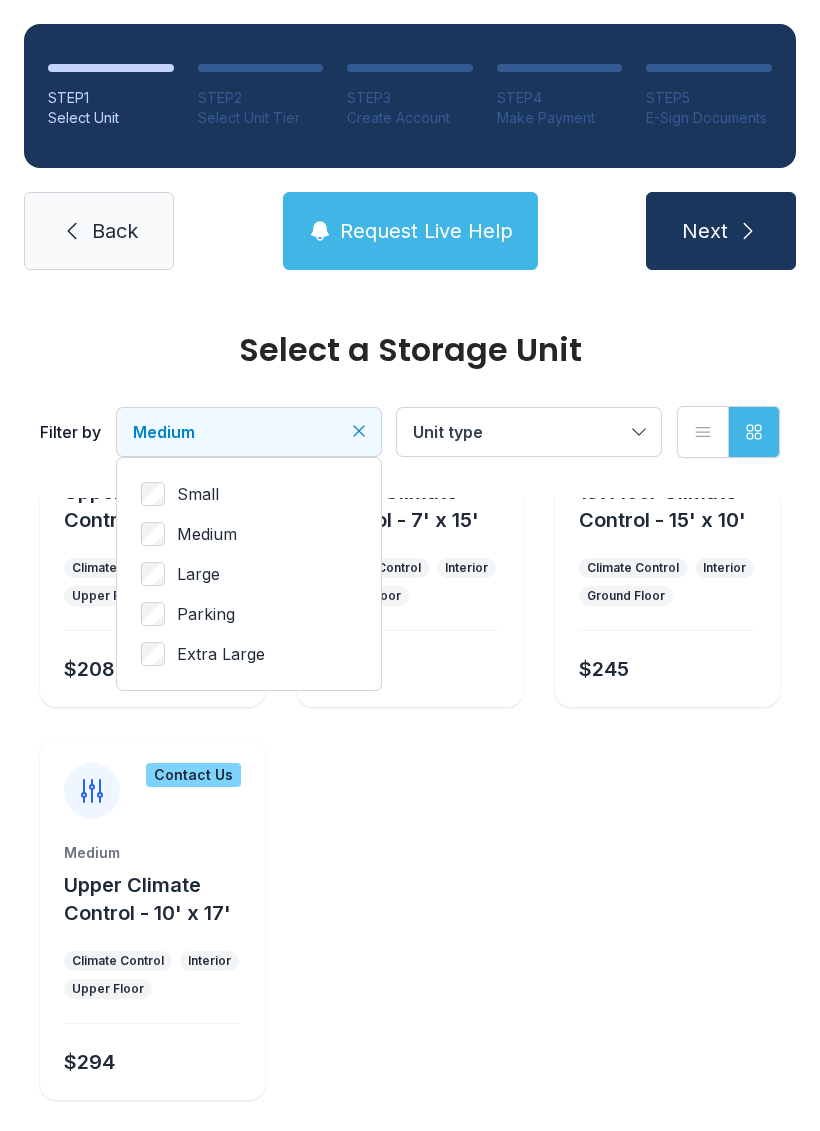 click on "Unit type" at bounding box center [529, 432] 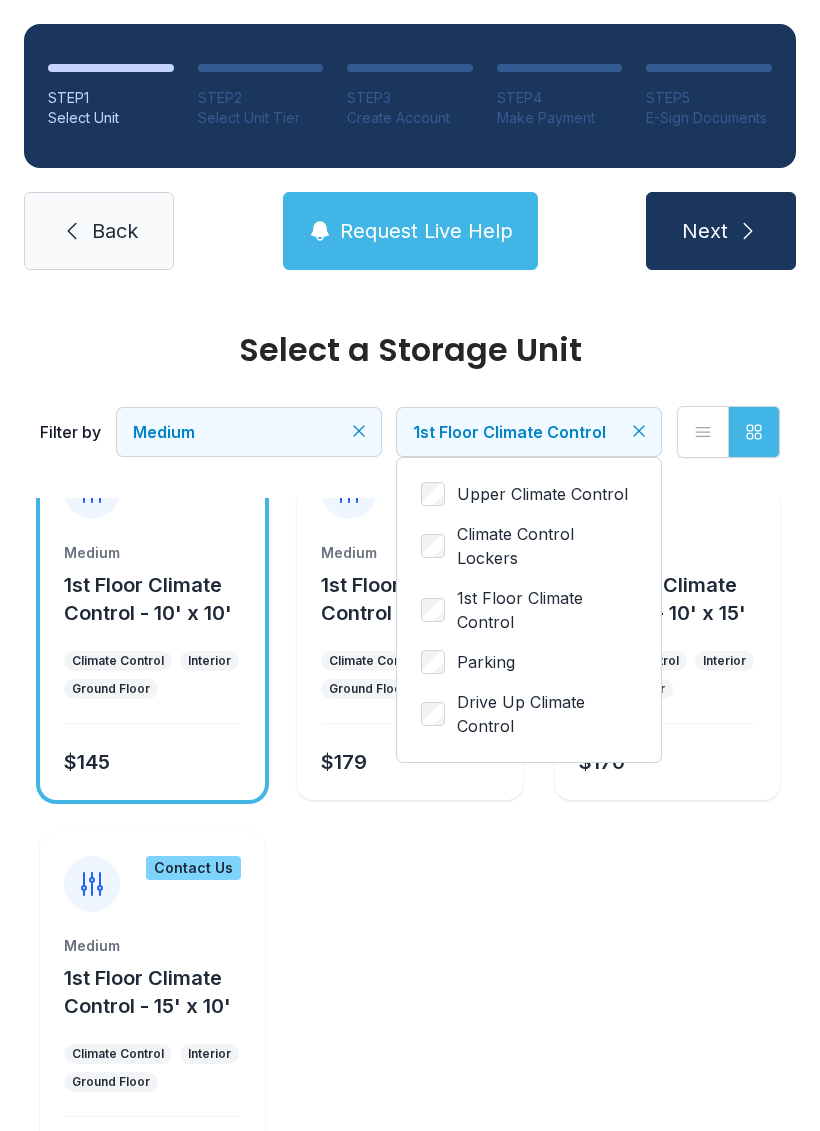 scroll, scrollTop: 66, scrollLeft: 0, axis: vertical 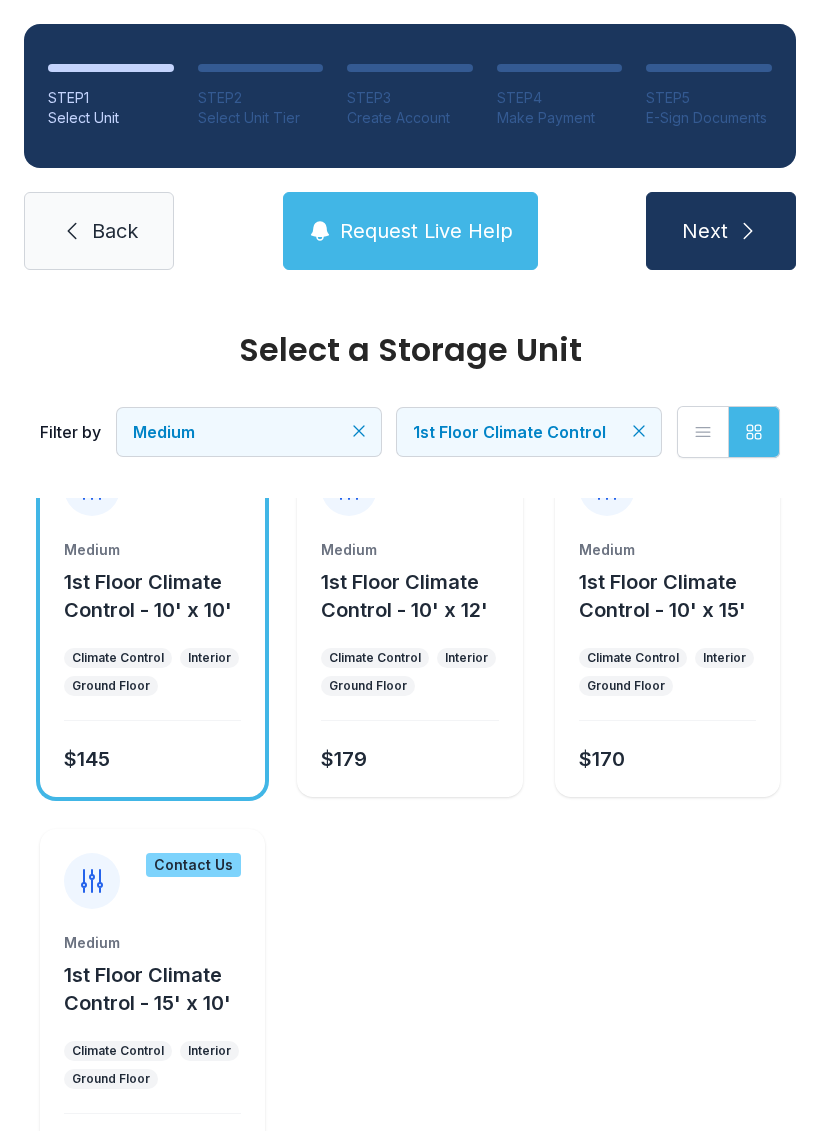 click on "Select a Storage Unit Filter by Medium 1st Floor Climate Control List view Grid view" at bounding box center [410, 396] 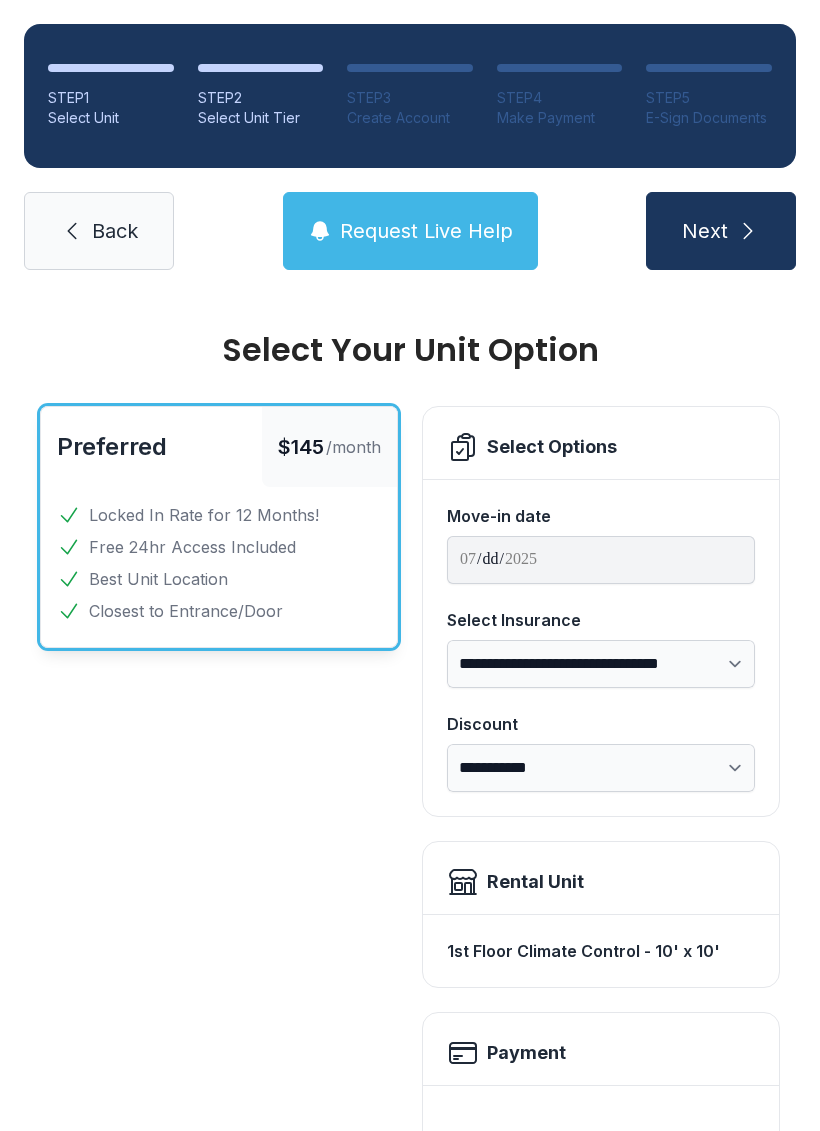 scroll, scrollTop: 0, scrollLeft: 0, axis: both 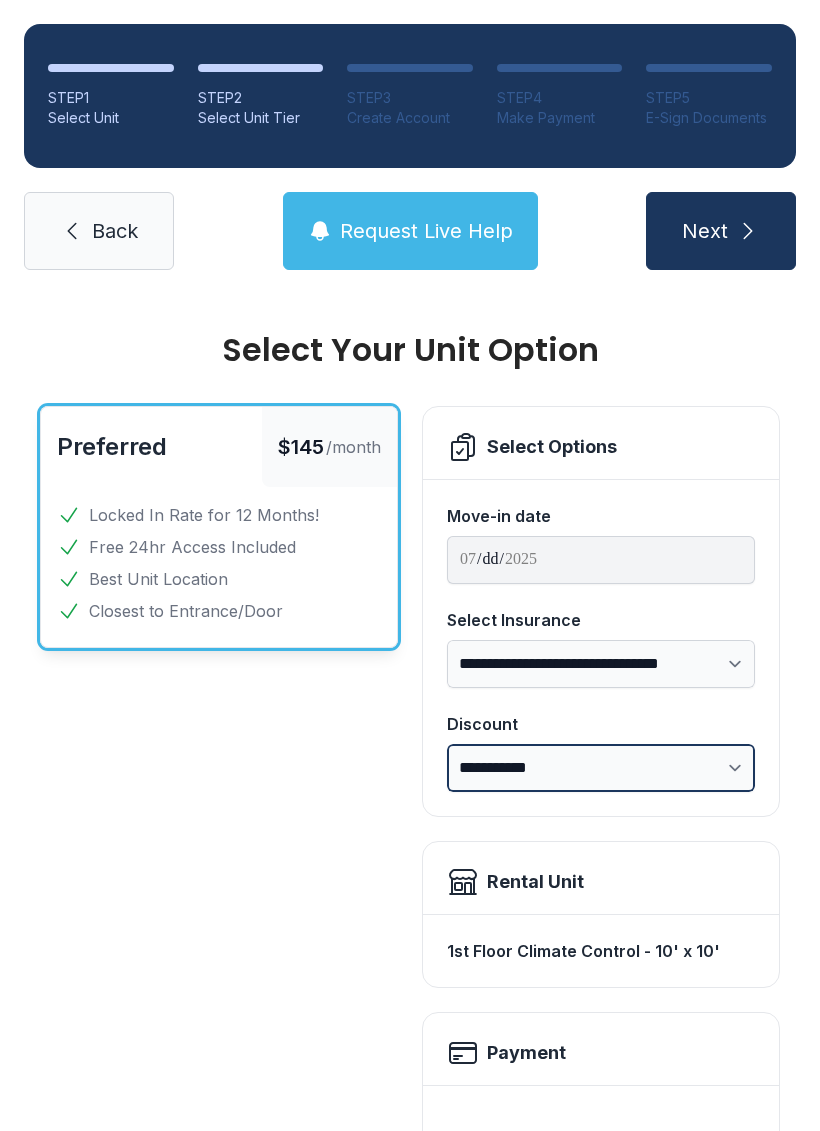 click on "**********" at bounding box center [601, 768] 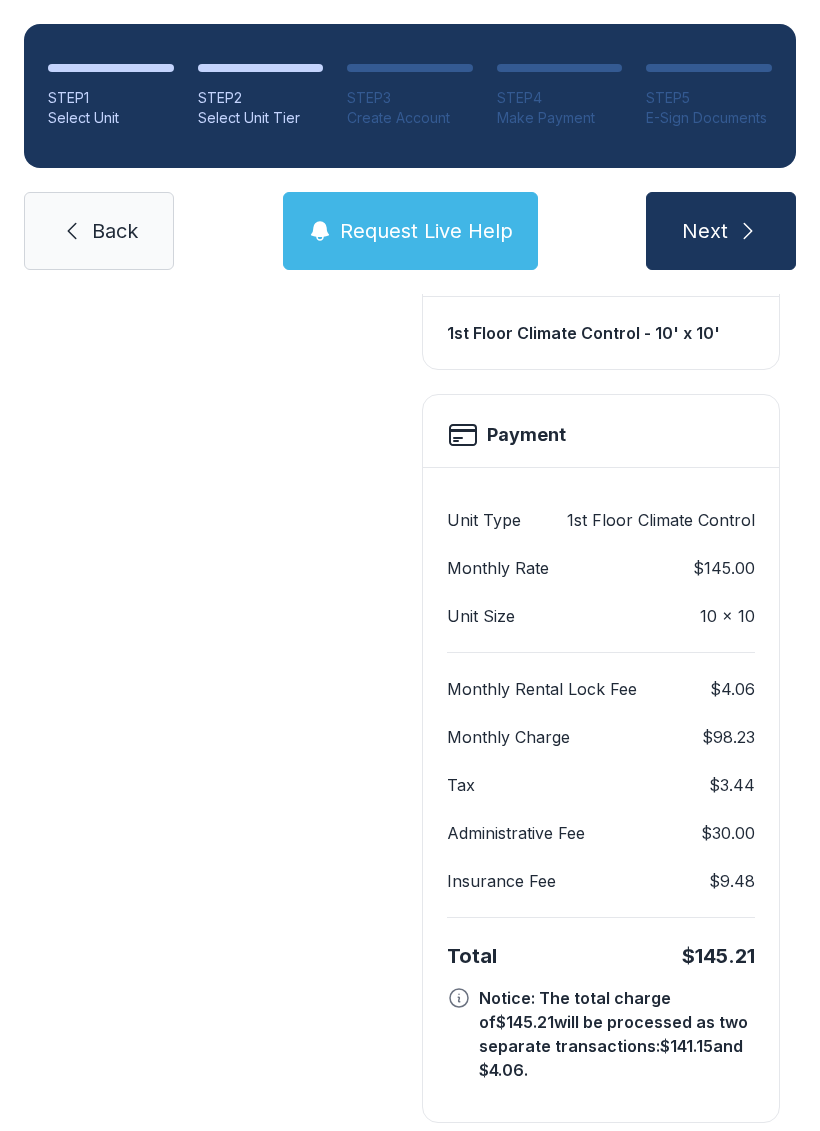 scroll, scrollTop: 617, scrollLeft: 0, axis: vertical 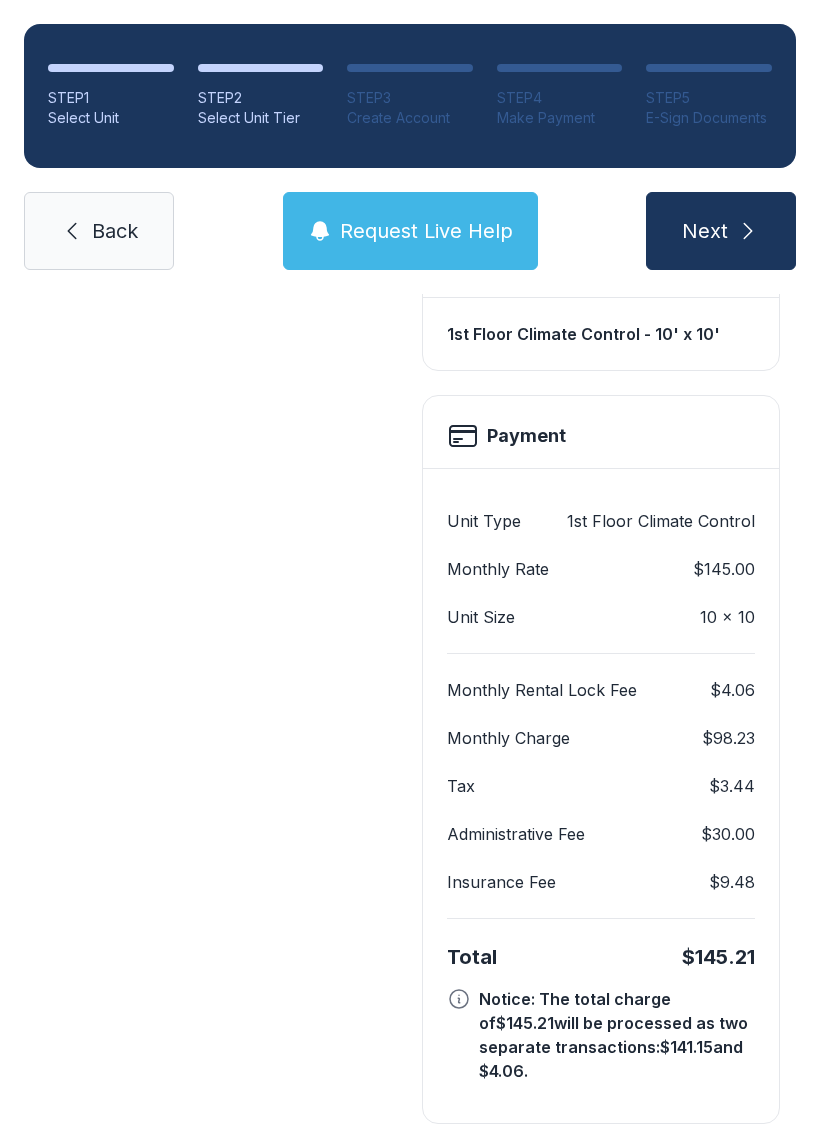 click on "Next" at bounding box center (705, 231) 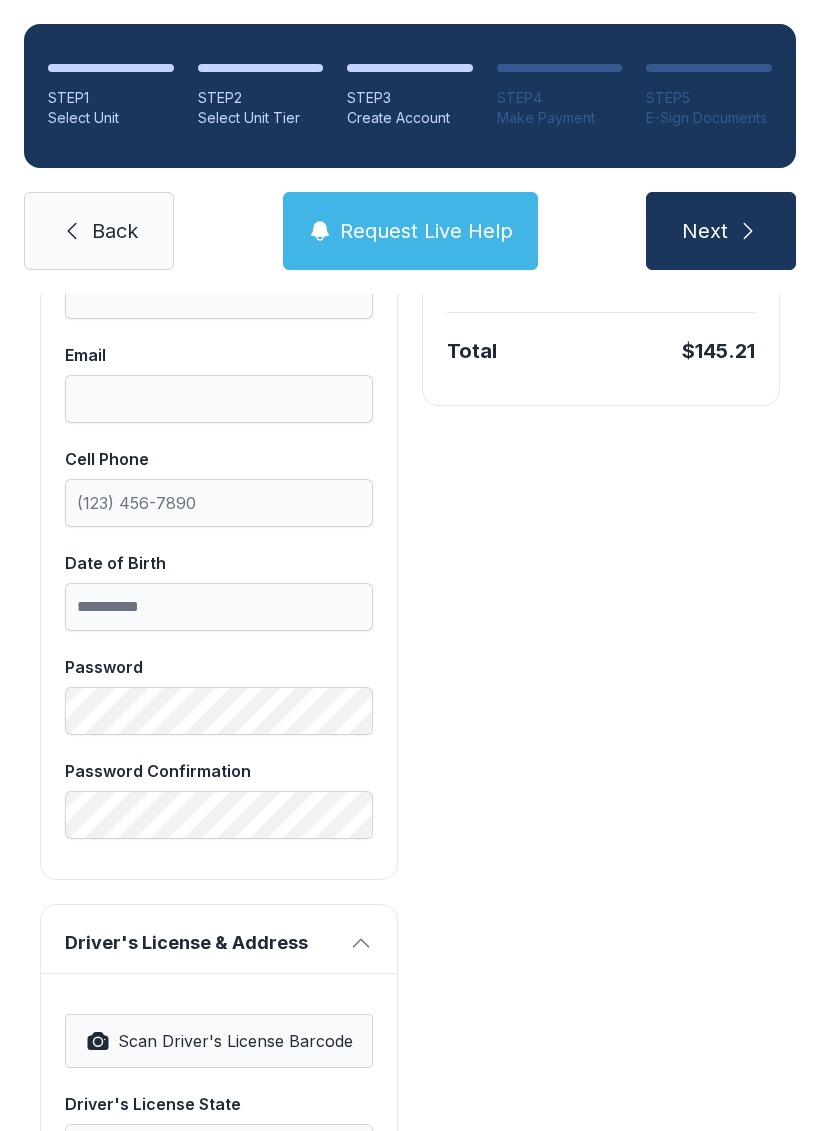 scroll, scrollTop: 0, scrollLeft: 0, axis: both 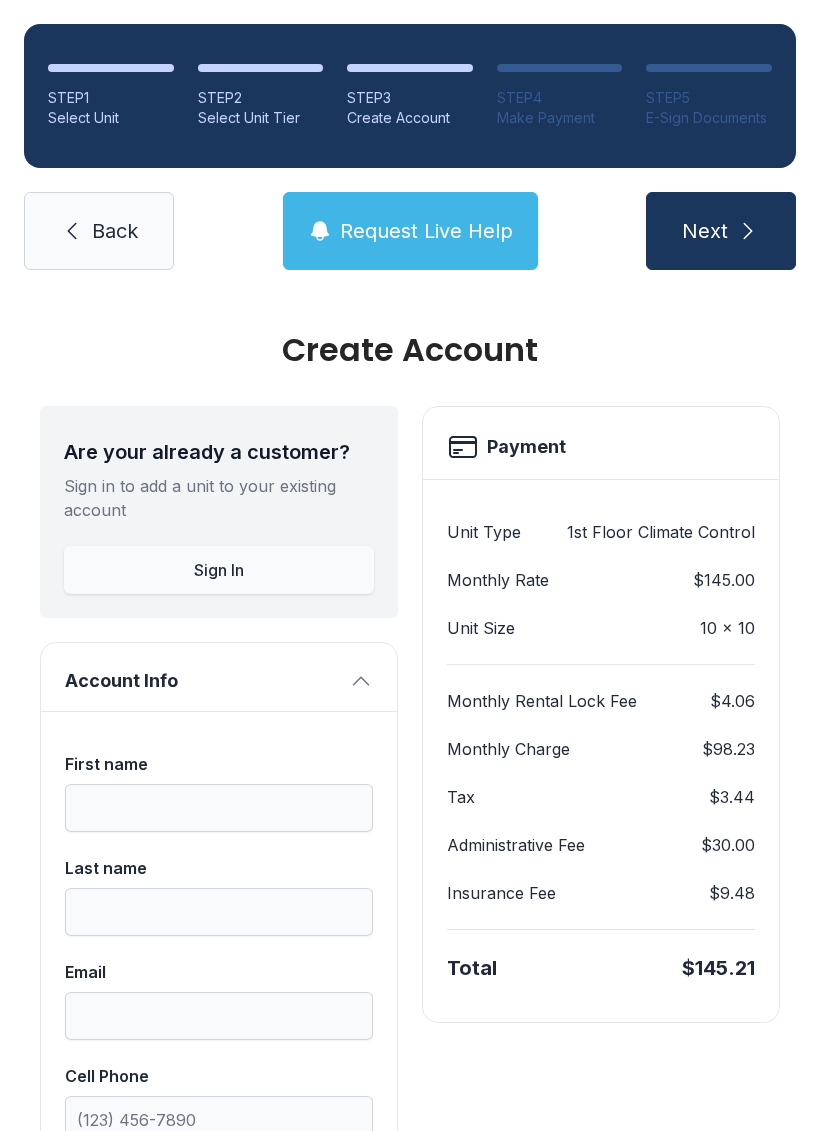 click on "Back" at bounding box center (115, 231) 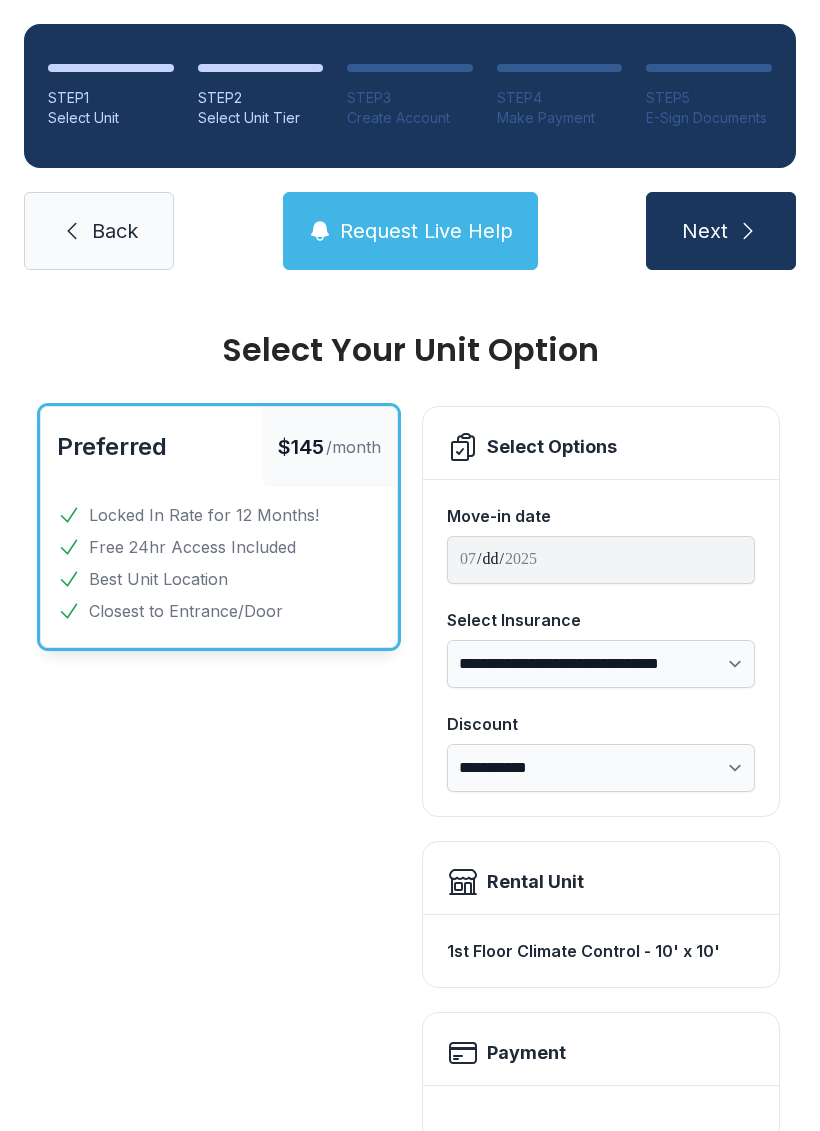 click on "Back" at bounding box center (99, 231) 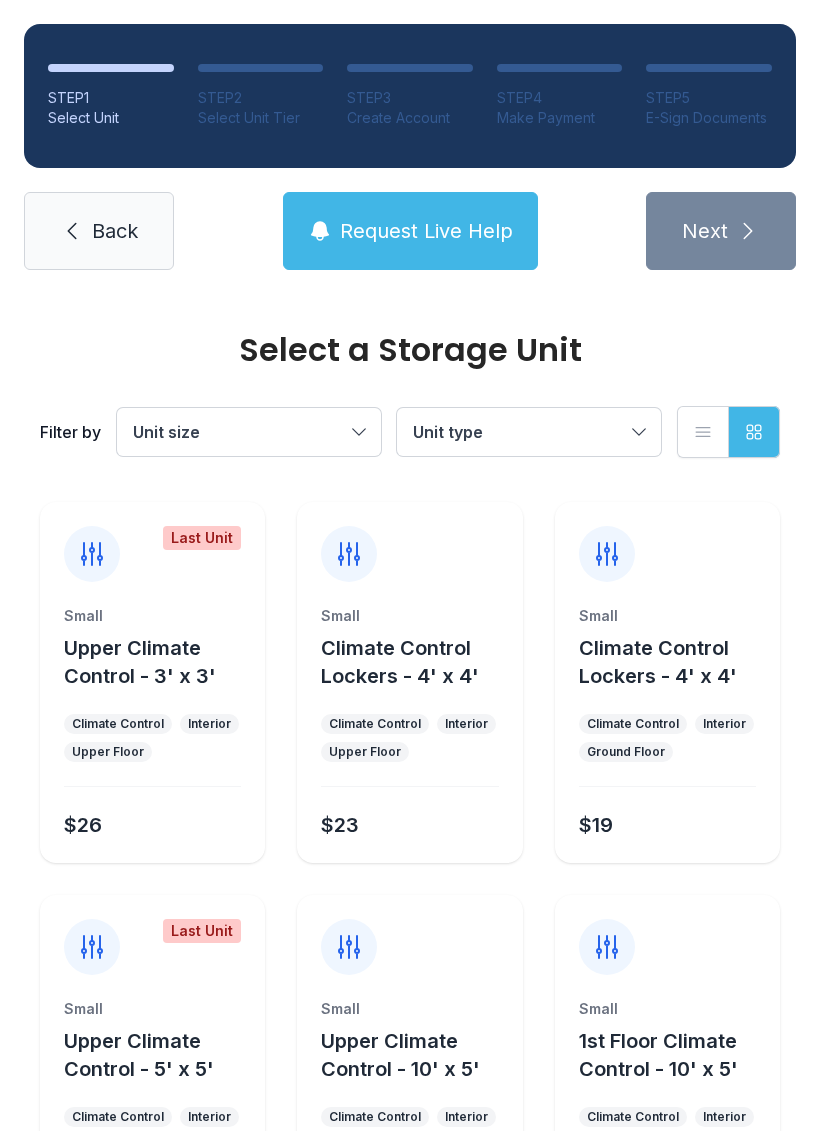 scroll, scrollTop: 0, scrollLeft: 0, axis: both 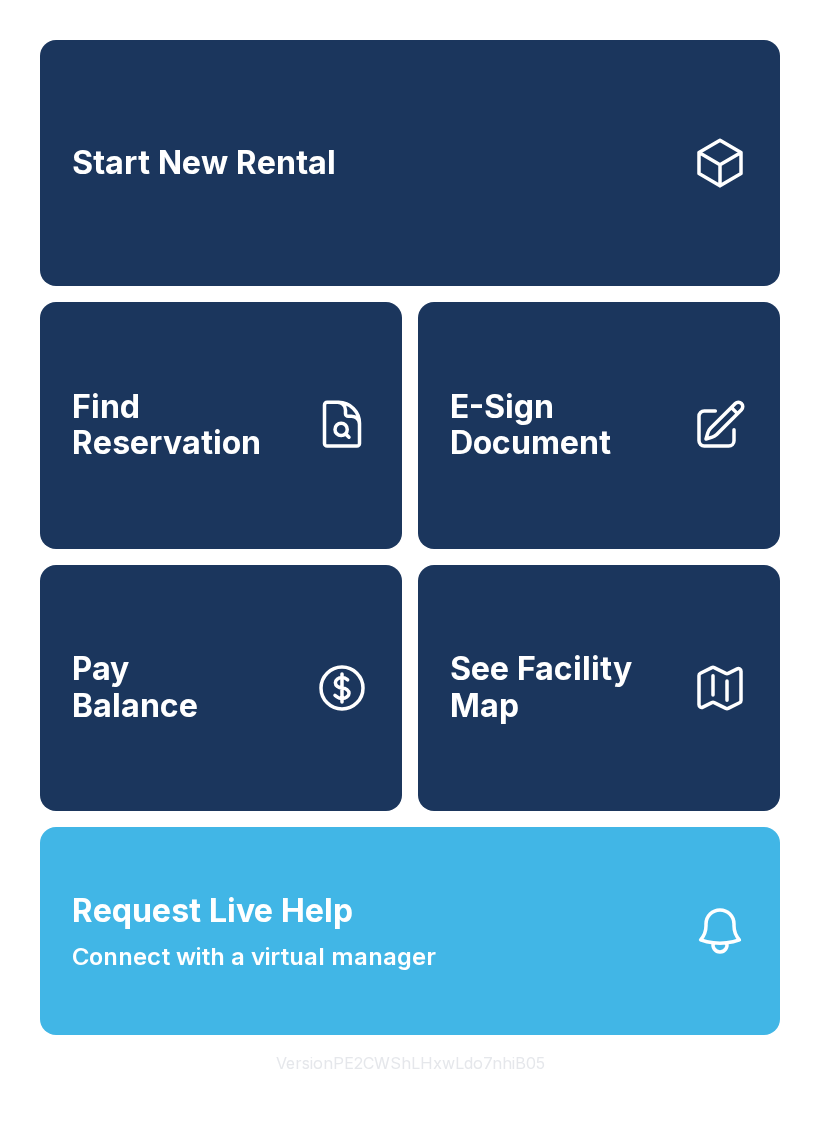 click on "Start New Rental" at bounding box center (410, 163) 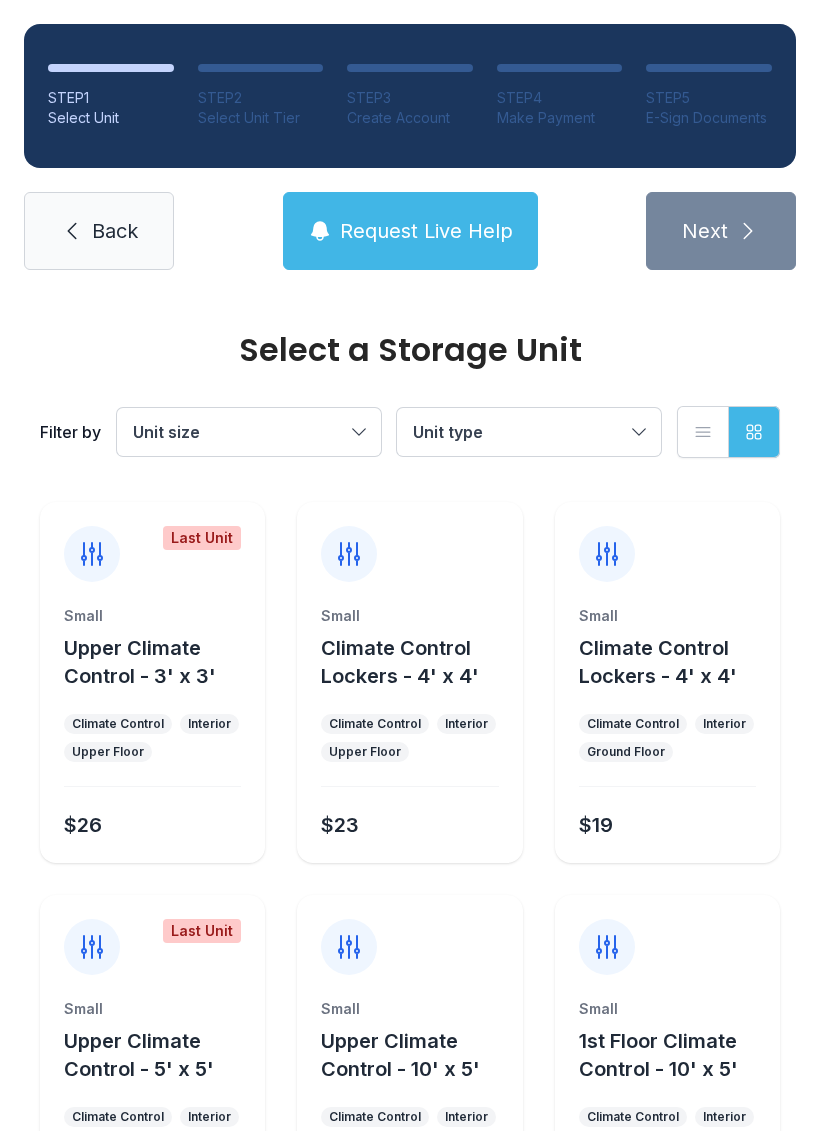 scroll, scrollTop: 0, scrollLeft: 0, axis: both 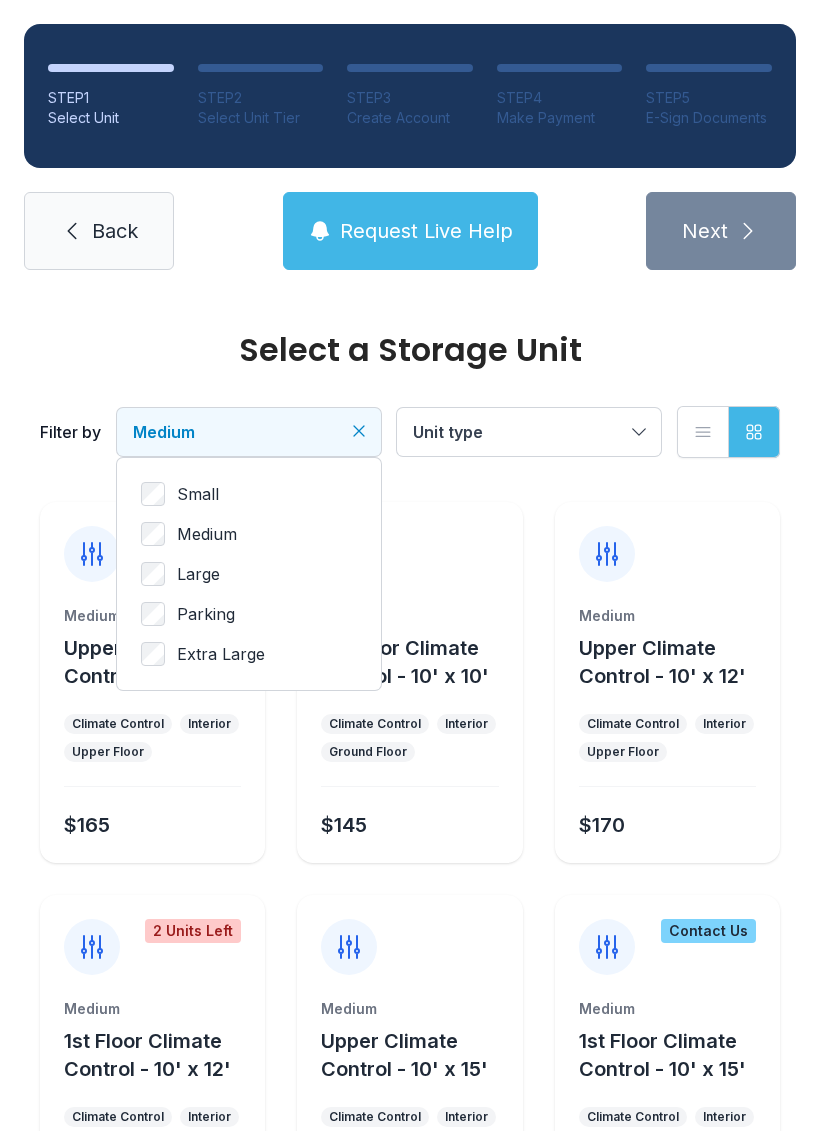 click on "Unit type" at bounding box center (529, 432) 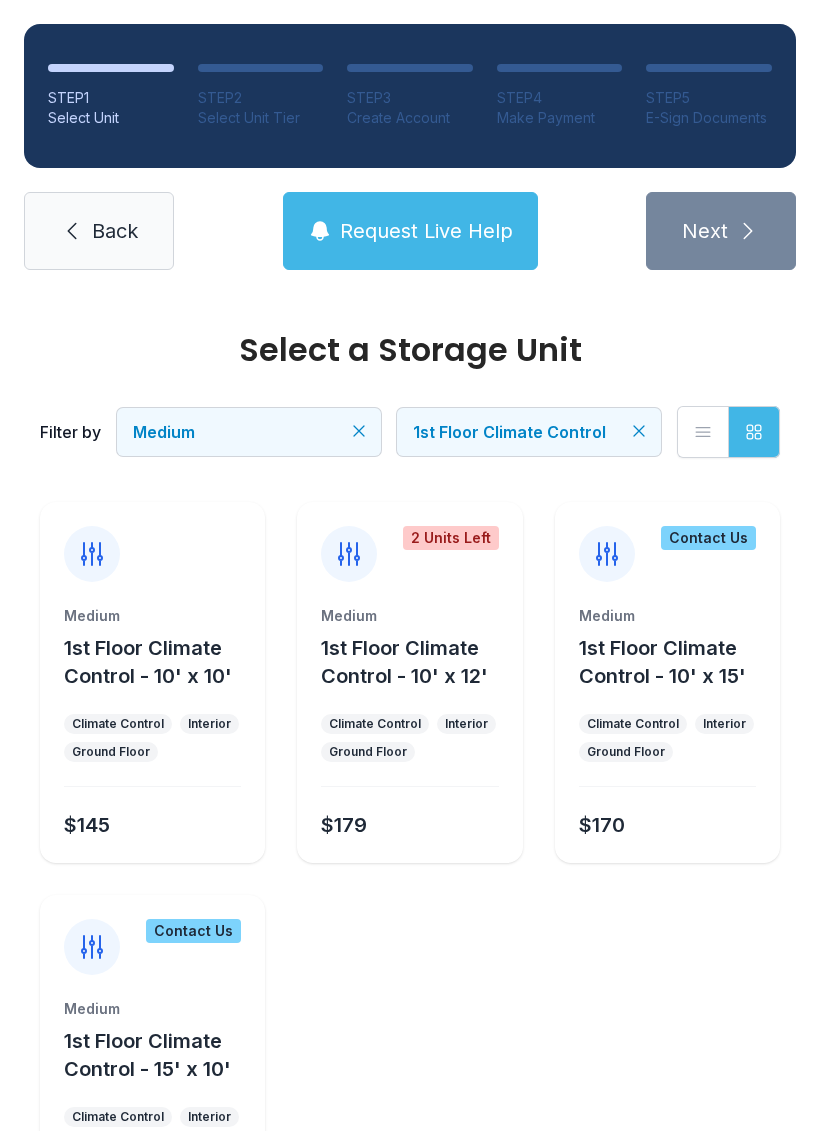 click on "$145" at bounding box center [148, 821] 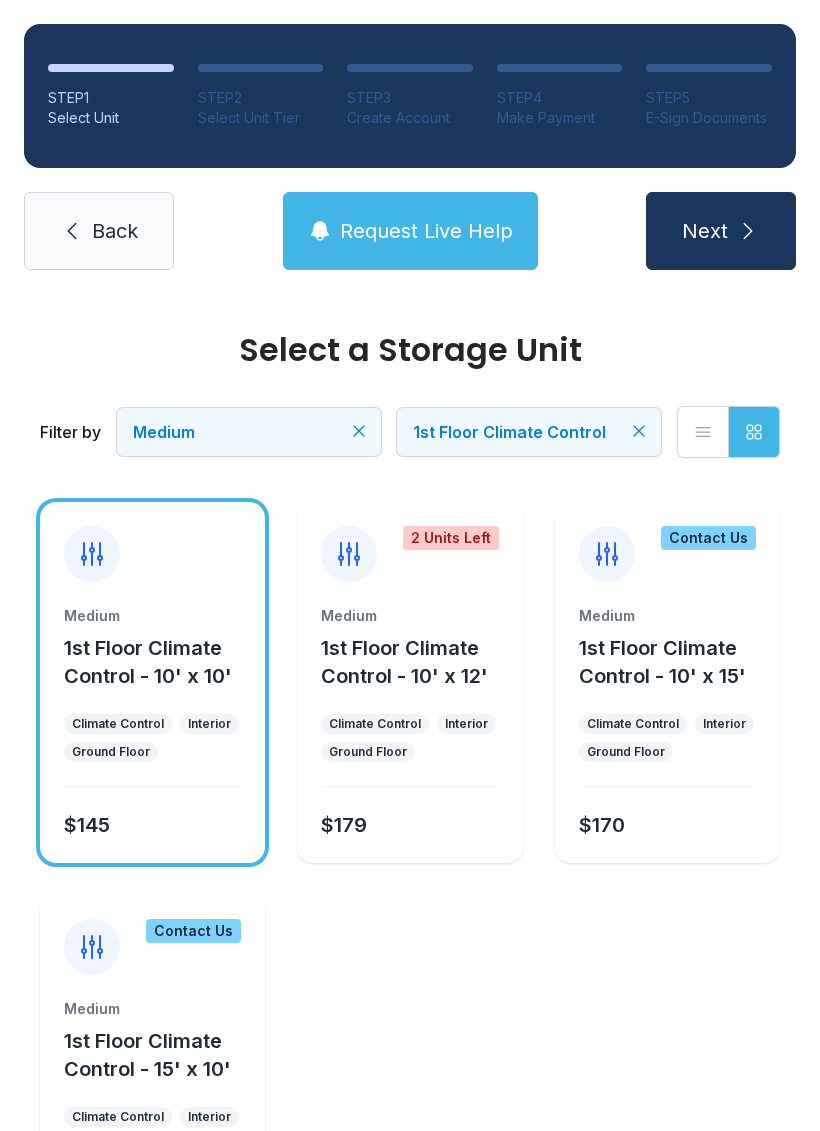 click 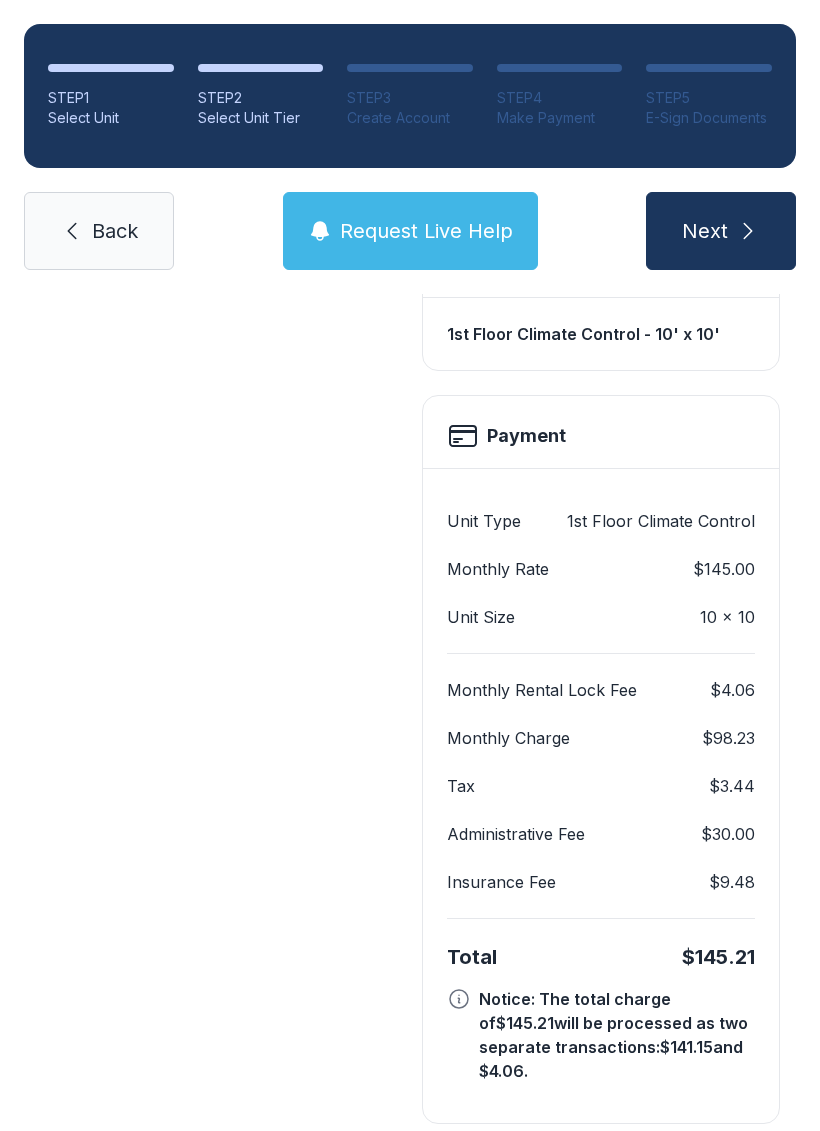 scroll, scrollTop: 617, scrollLeft: 0, axis: vertical 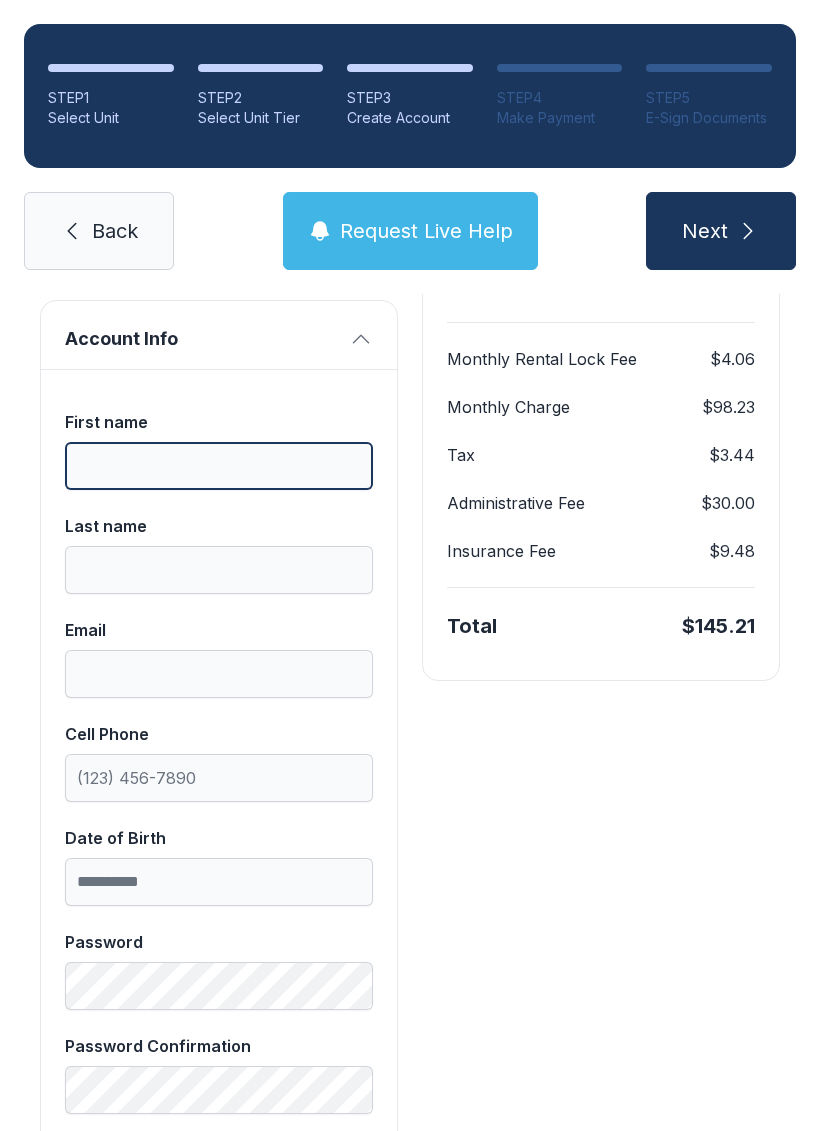 click on "First name" at bounding box center (219, 466) 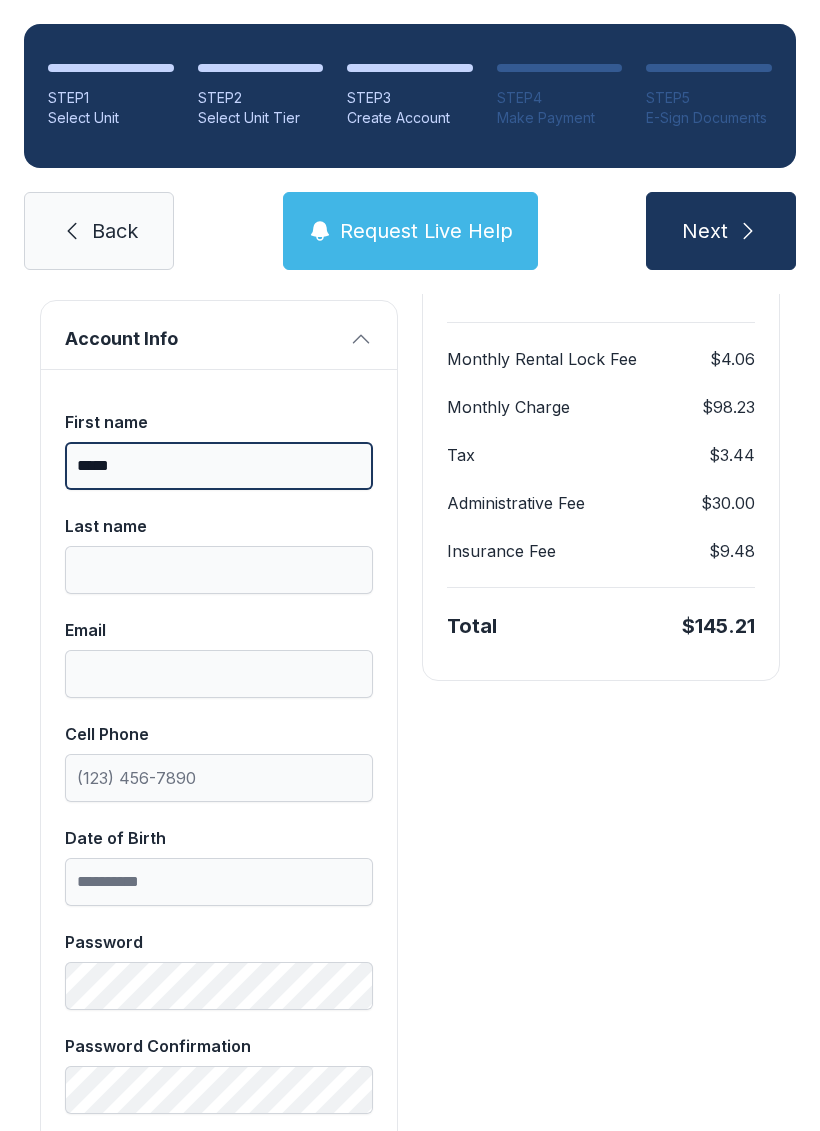 type on "*****" 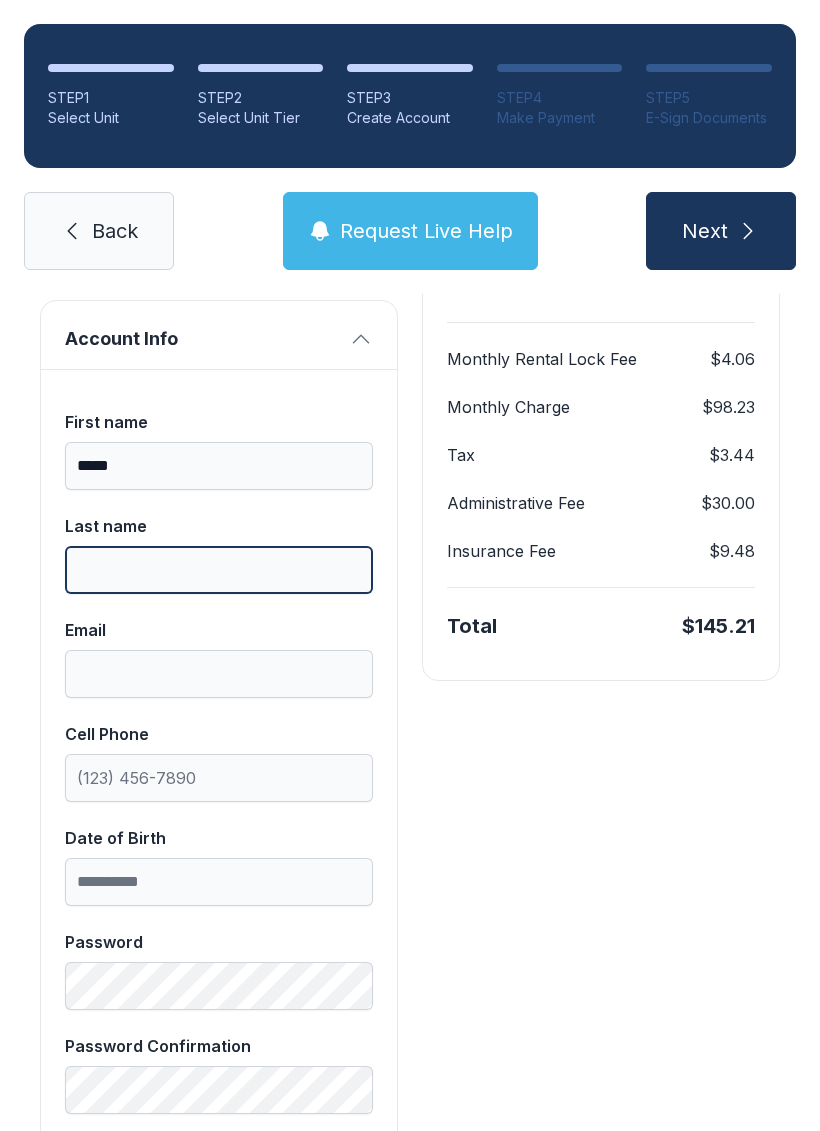 click on "Last name" at bounding box center (219, 570) 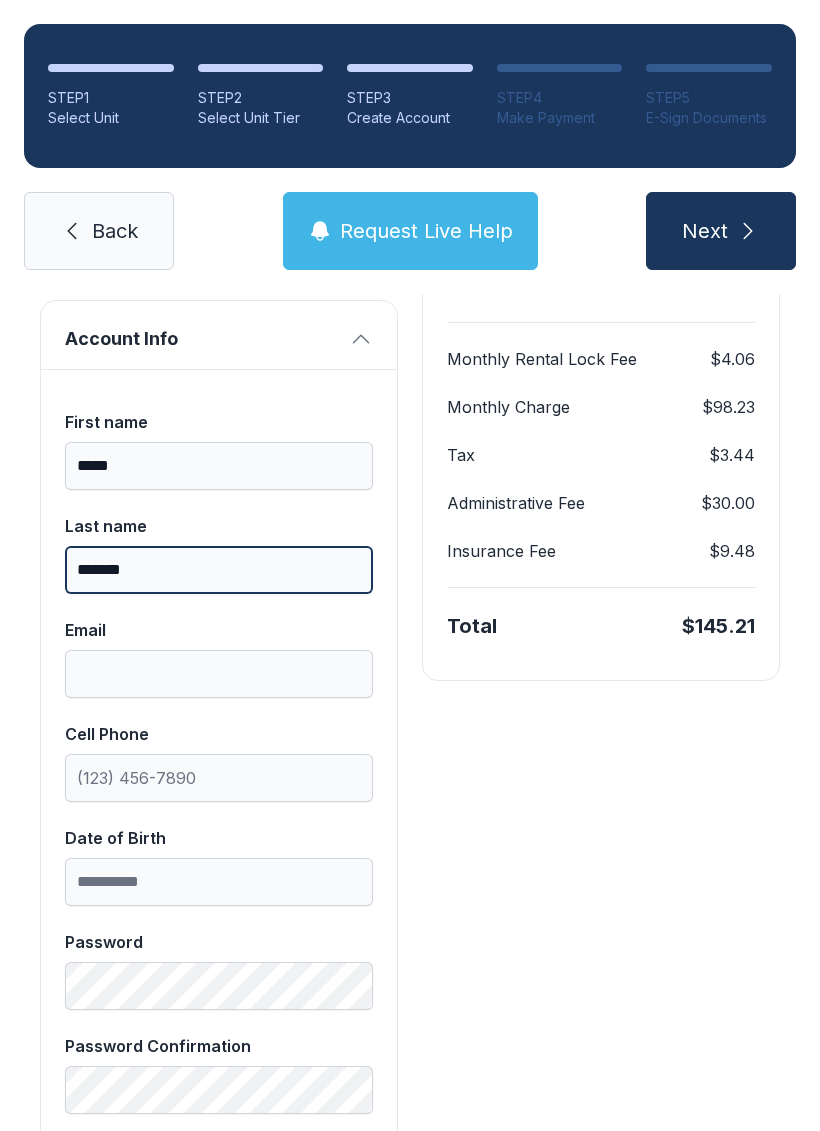 type on "*******" 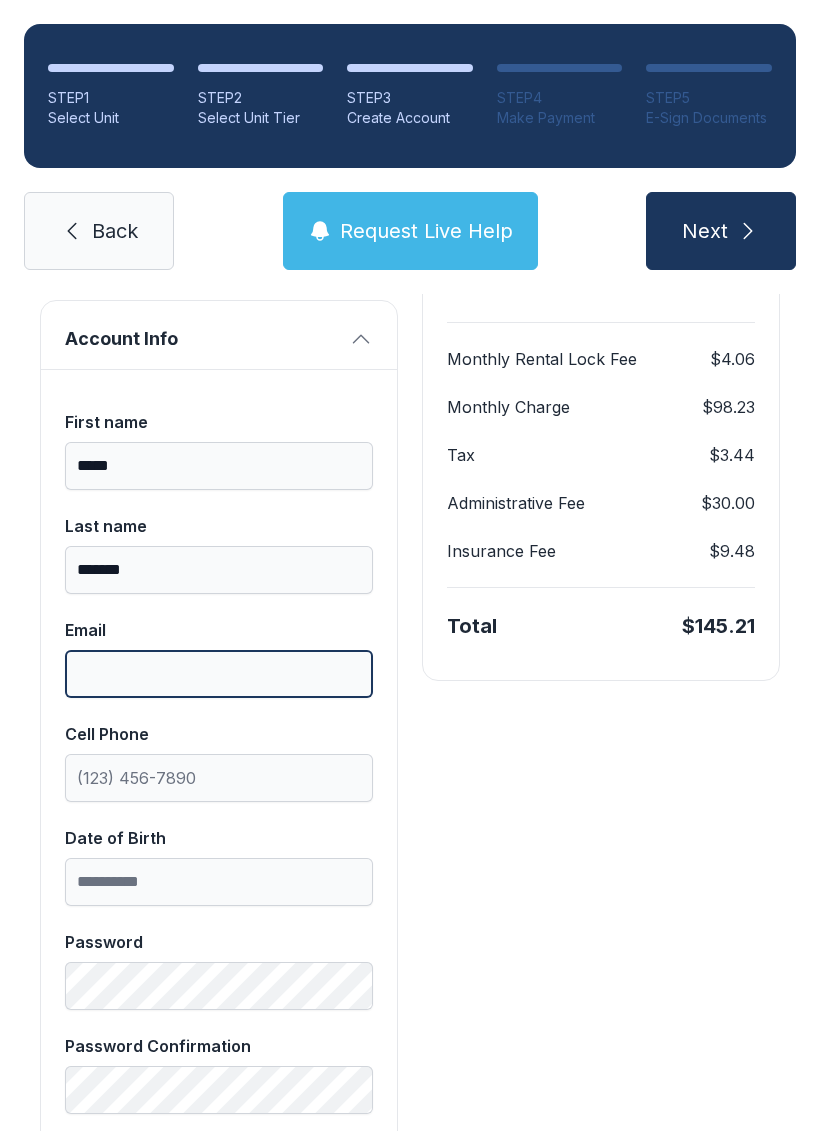 click on "Email" at bounding box center (219, 674) 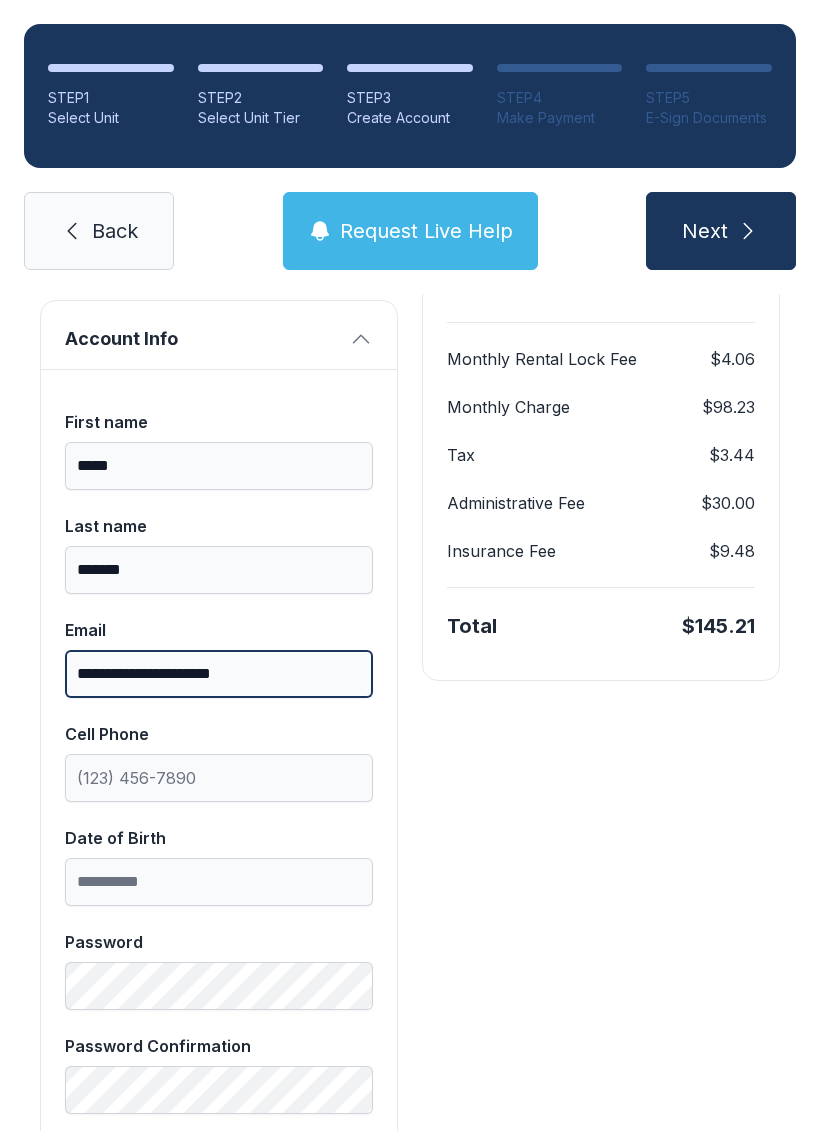 type on "**********" 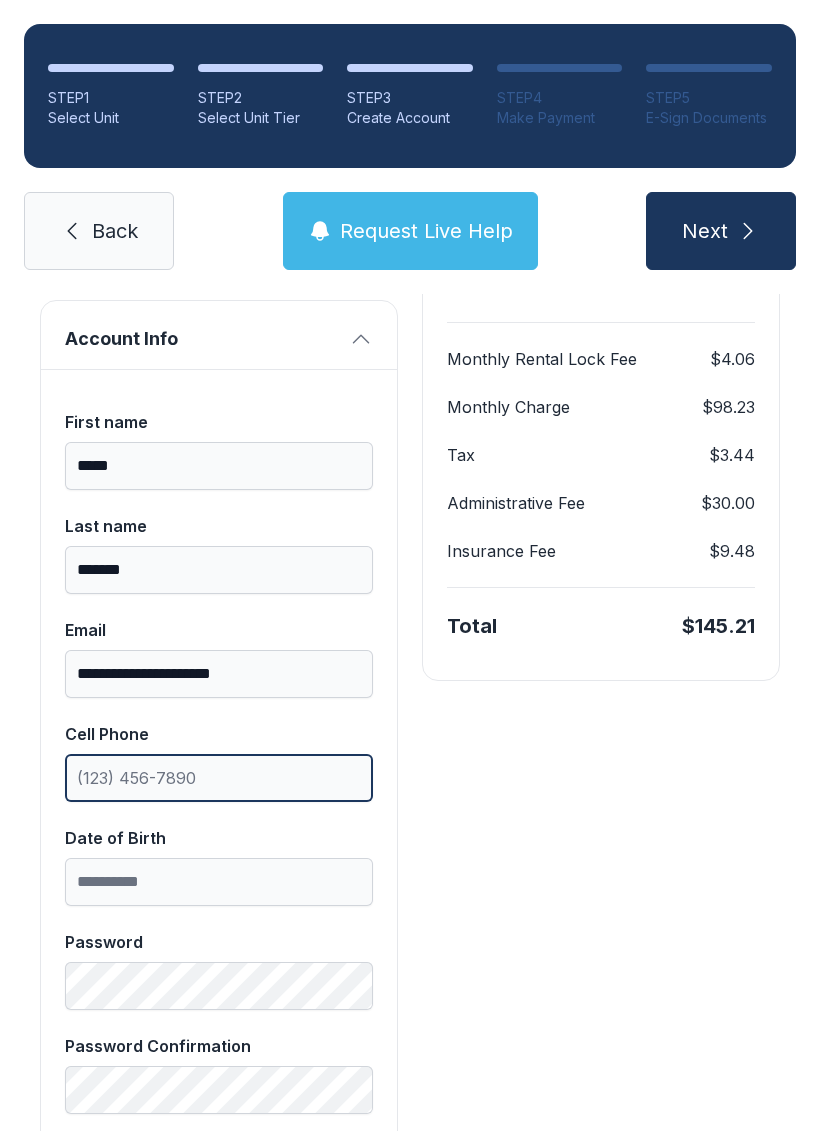 click on "Cell Phone" at bounding box center [219, 778] 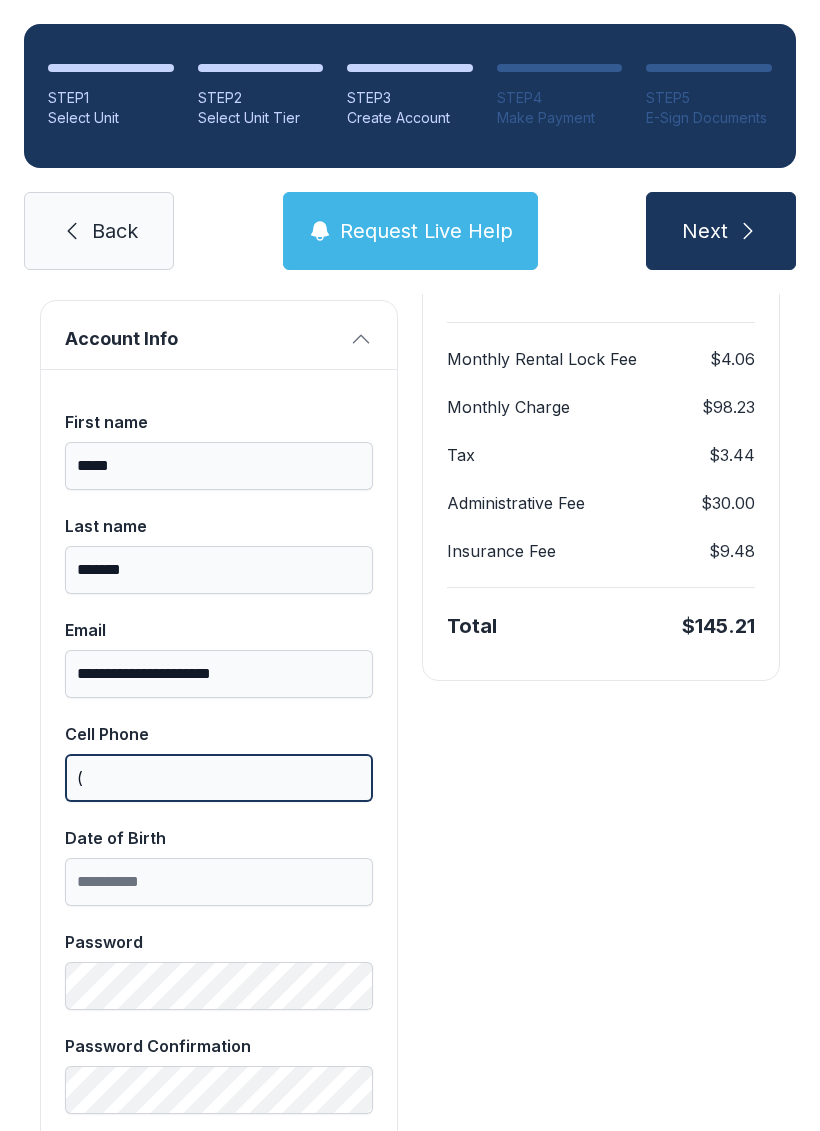 scroll, scrollTop: 49, scrollLeft: 0, axis: vertical 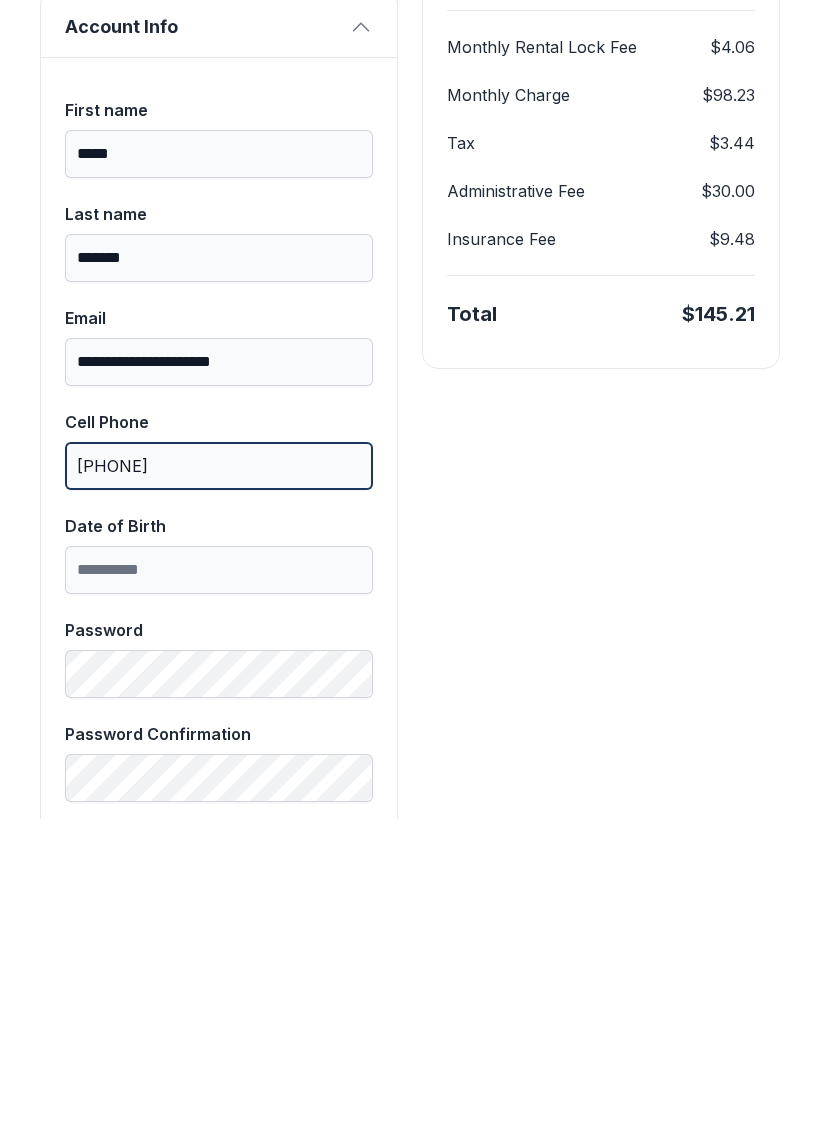 type on "[PHONE]" 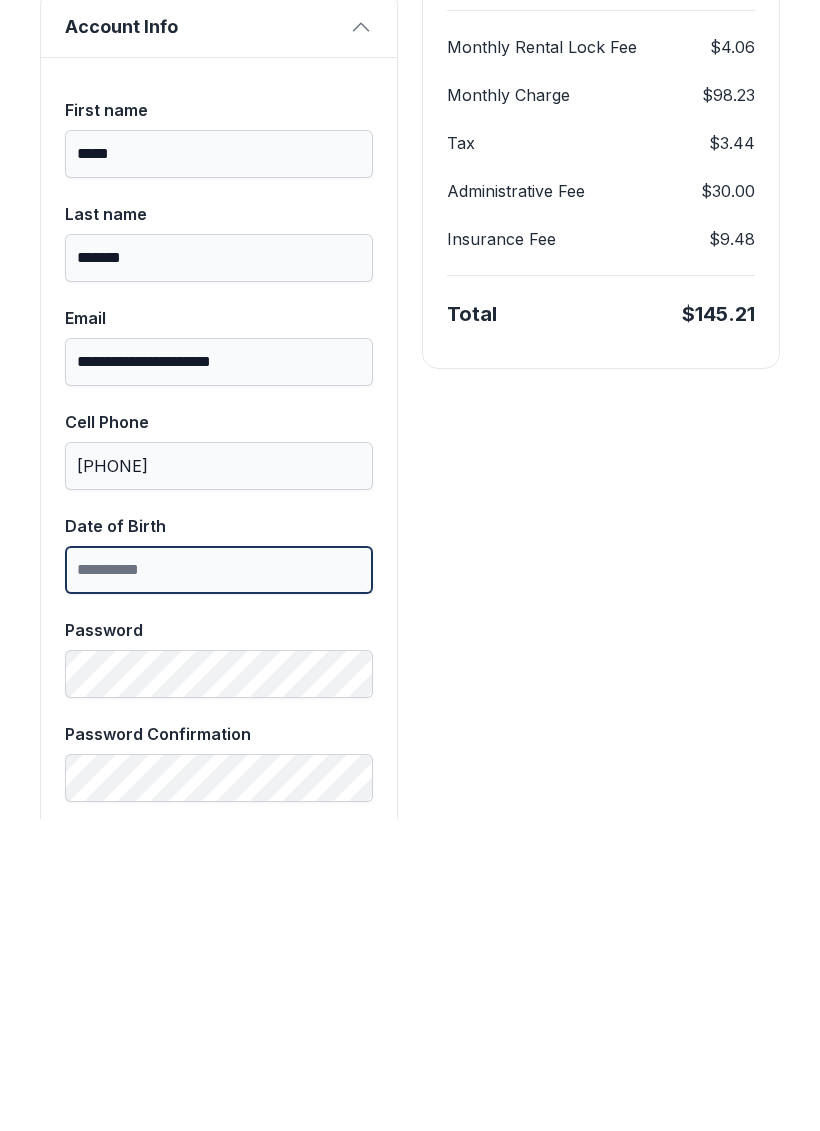 click on "Date of Birth" at bounding box center [219, 882] 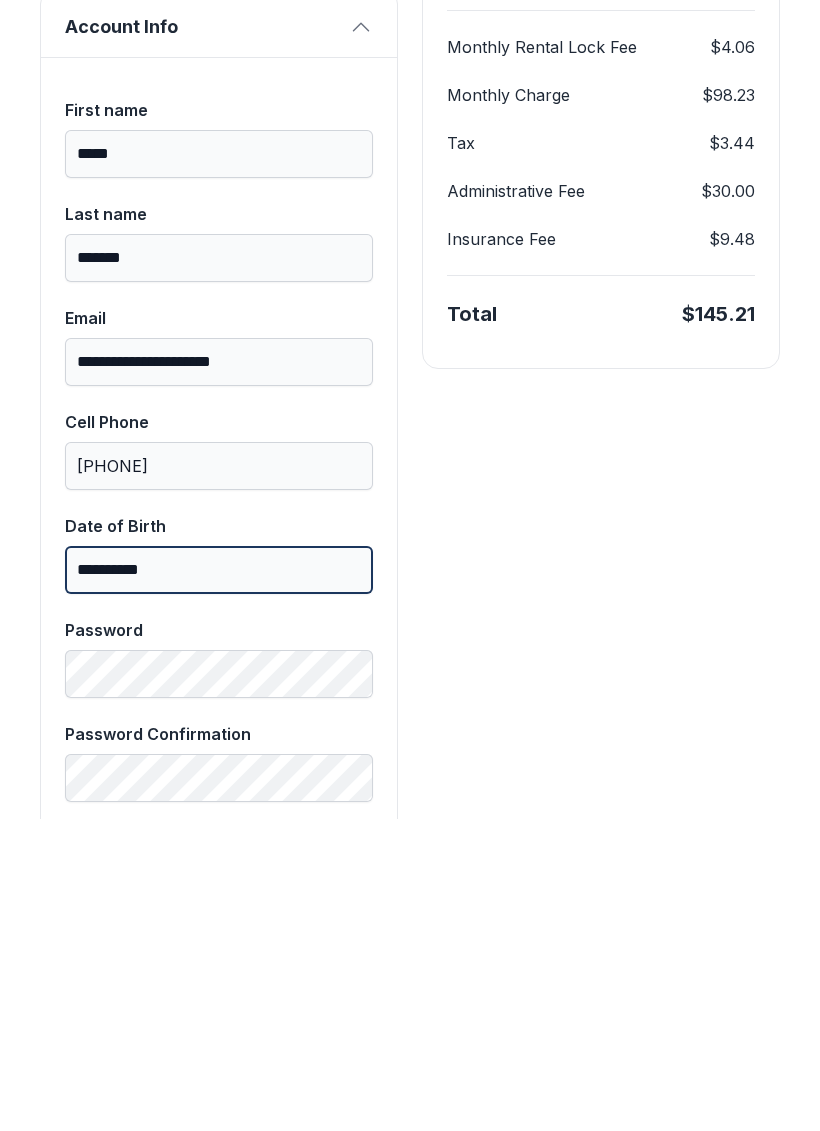 type on "**********" 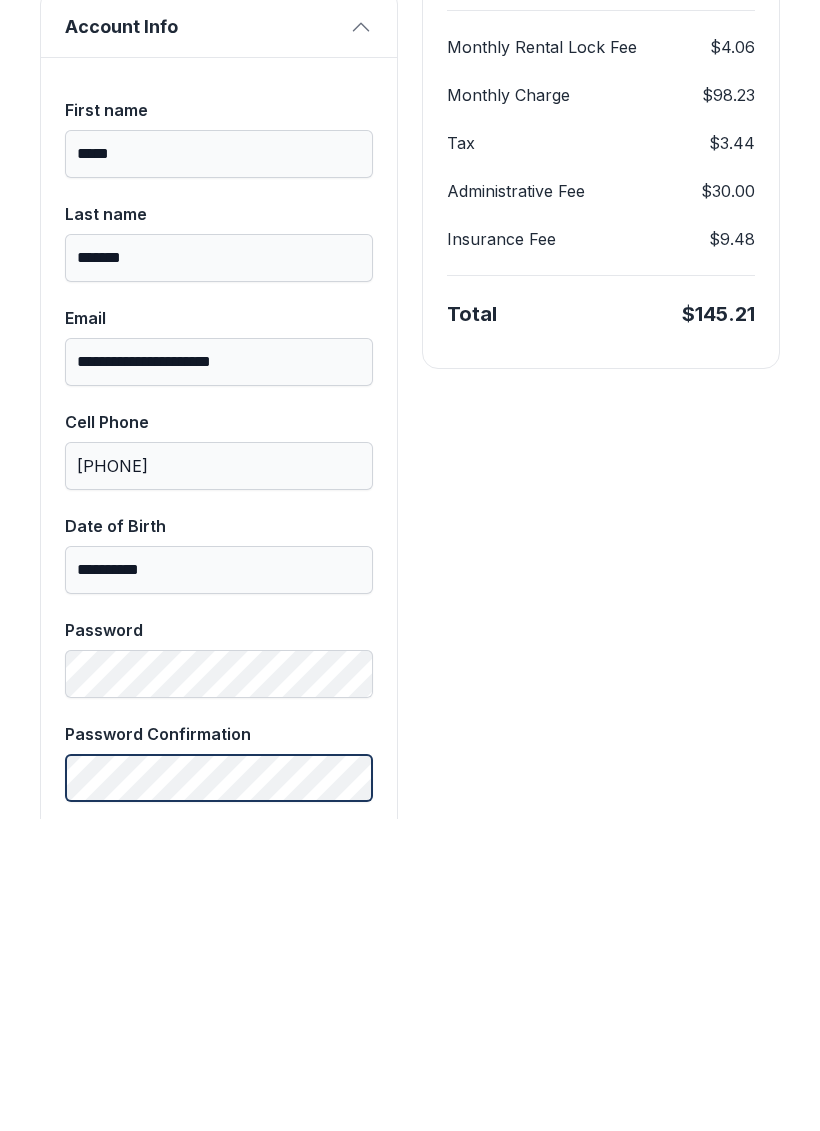 click on "Password Confirmation" at bounding box center (219, 1074) 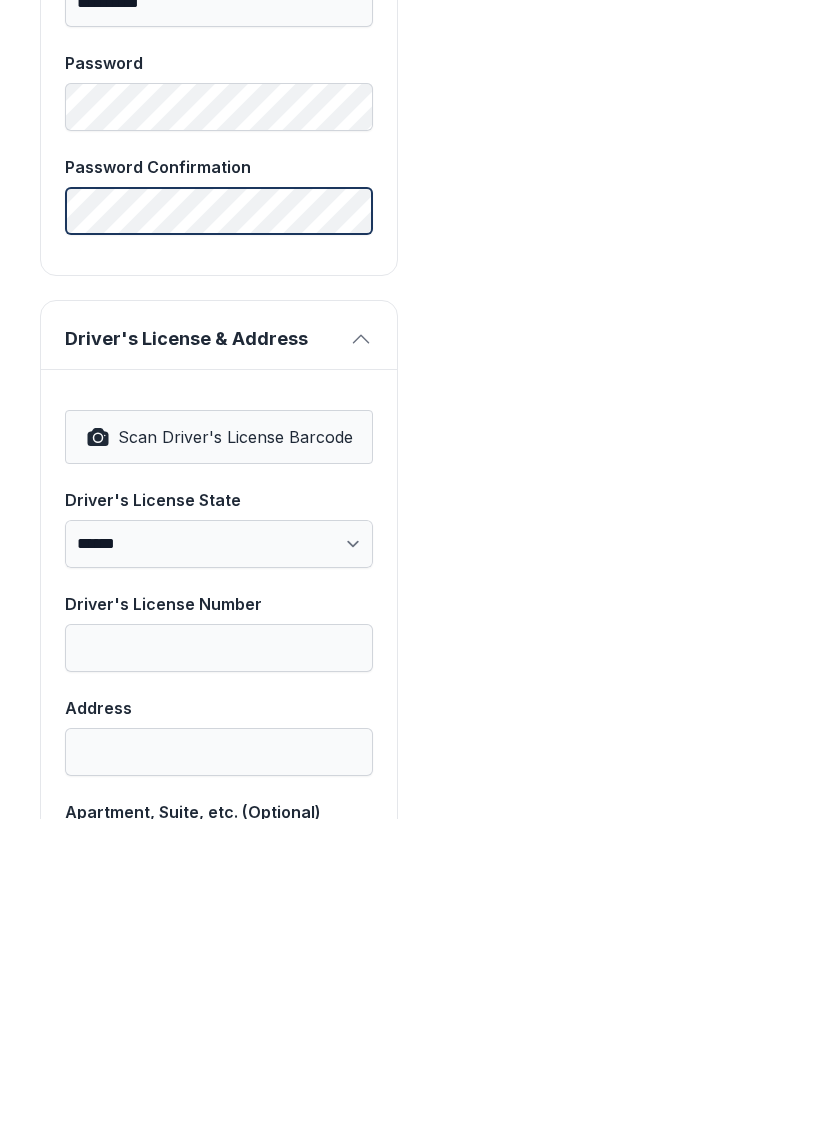 scroll, scrollTop: 908, scrollLeft: 0, axis: vertical 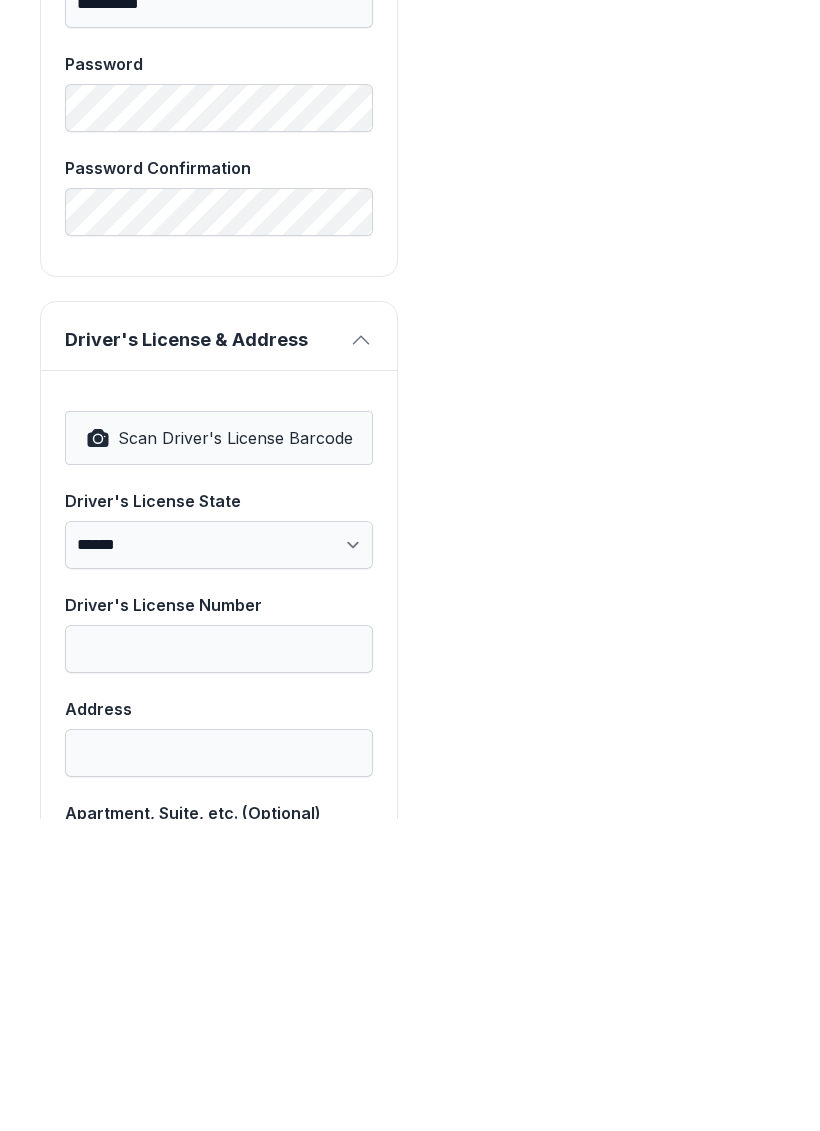 click on "Scan Driver's License Barcode" at bounding box center [219, 750] 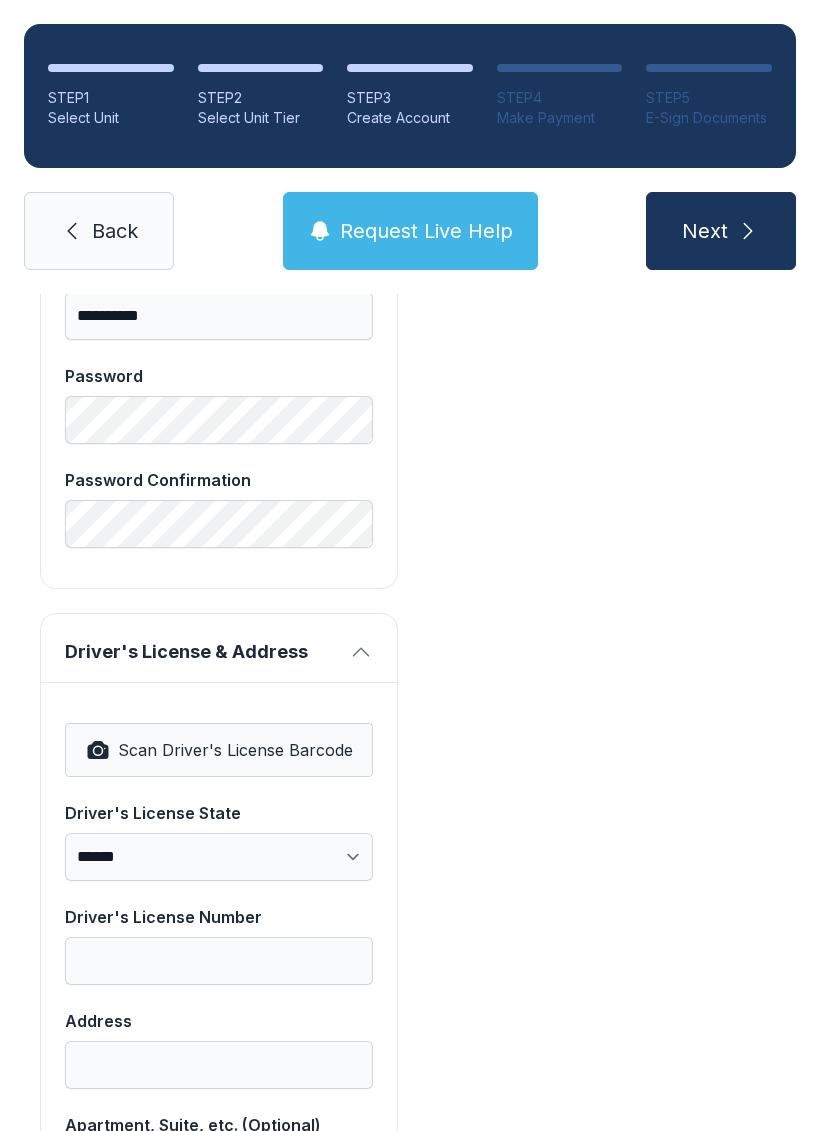 select on "**" 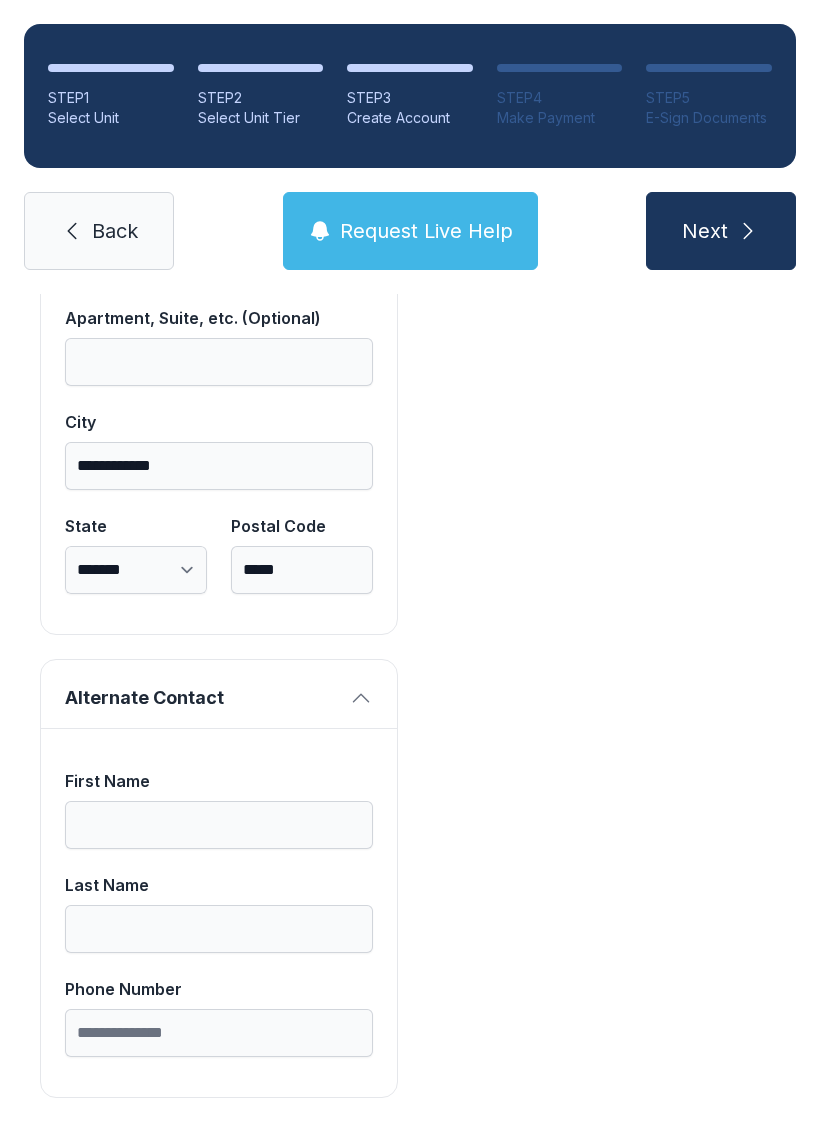 scroll, scrollTop: 1713, scrollLeft: 0, axis: vertical 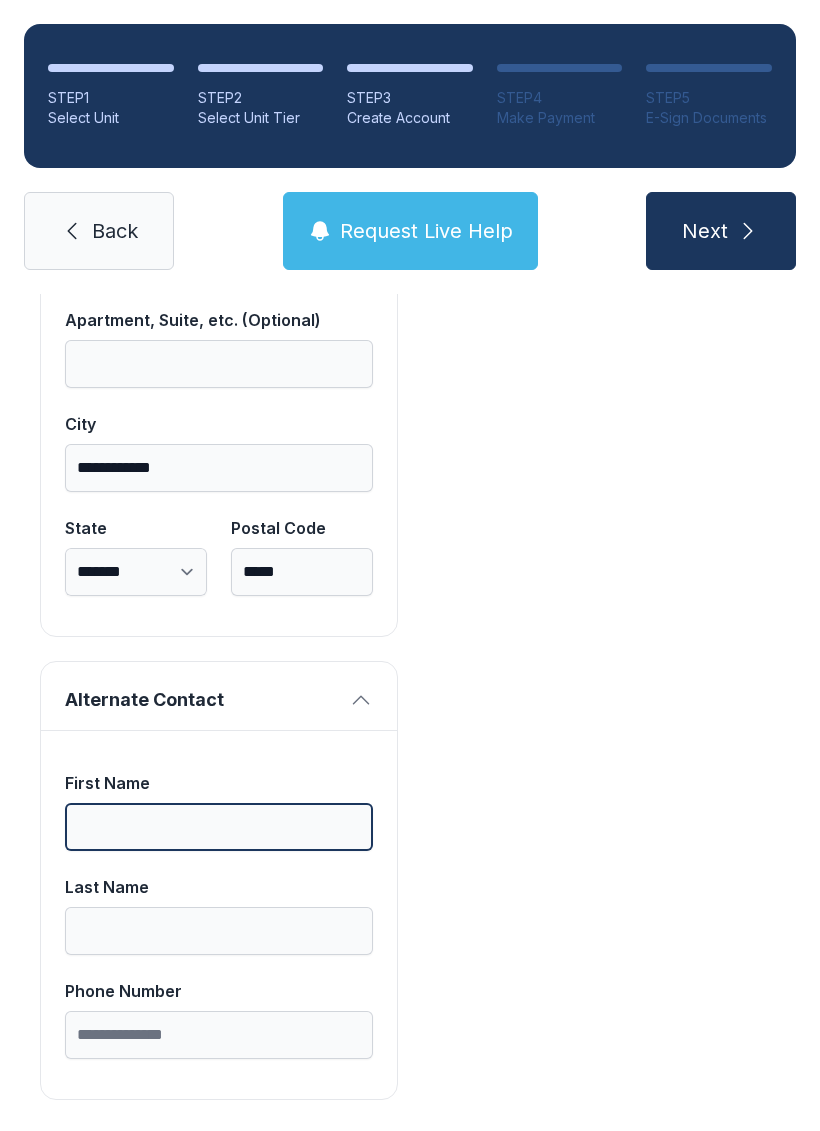 click on "First Name" at bounding box center [219, 827] 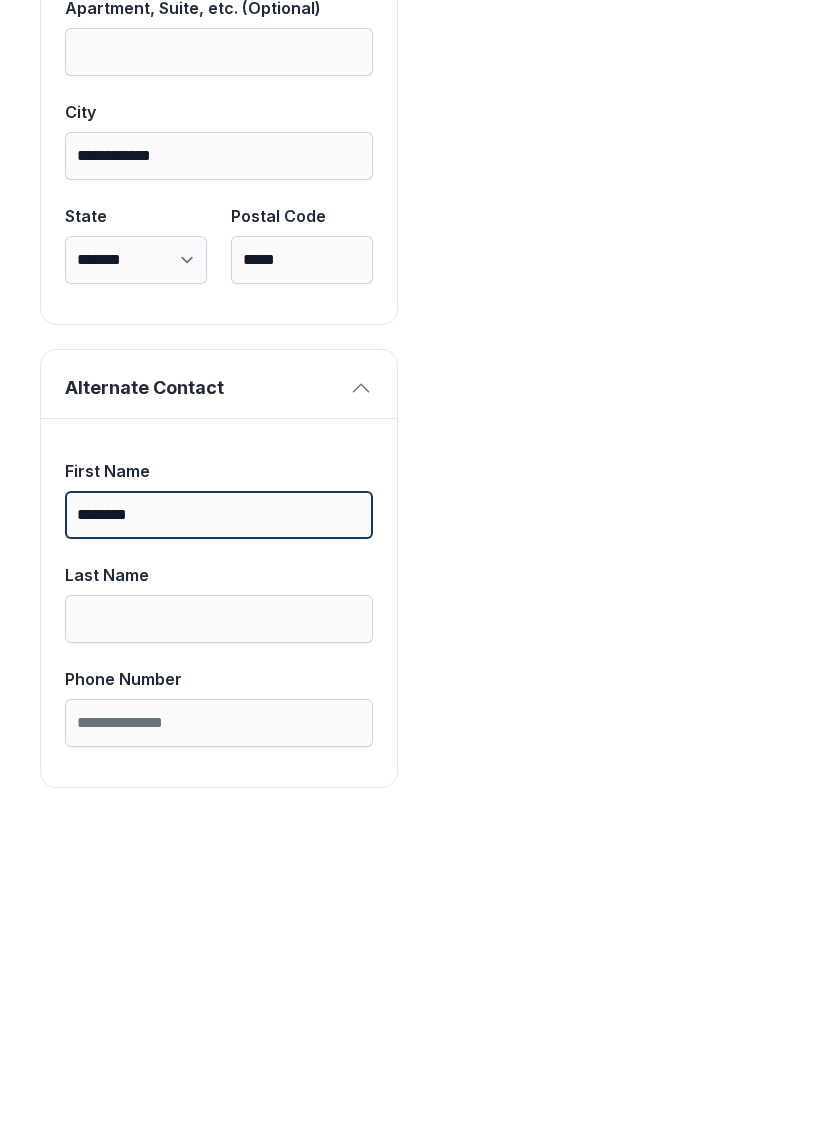 type on "********" 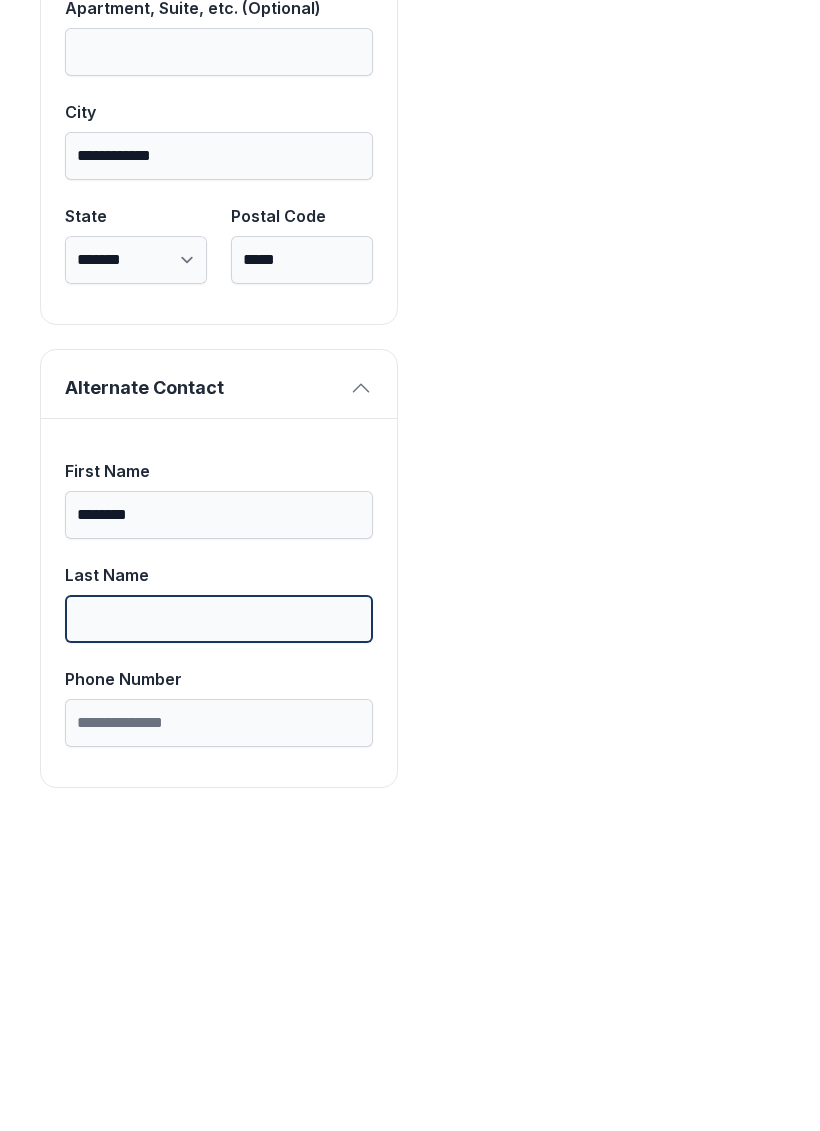 click on "Last Name" at bounding box center [219, 931] 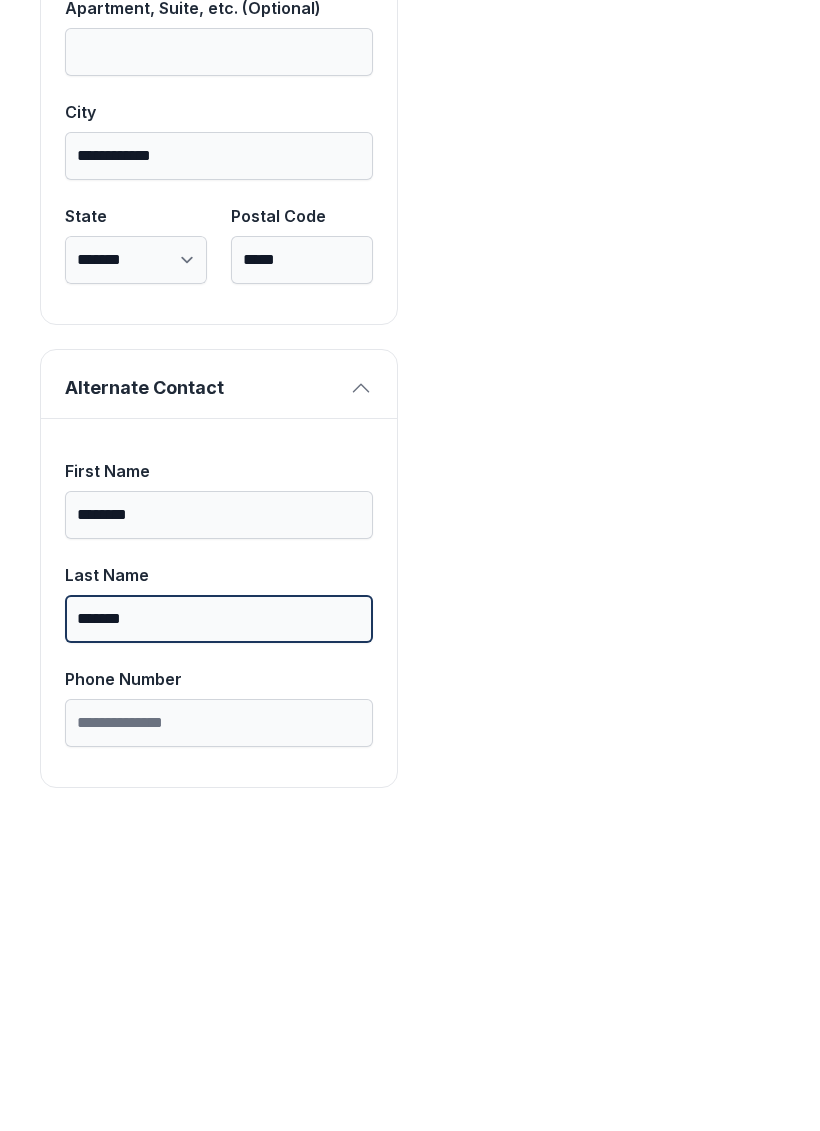 type on "*******" 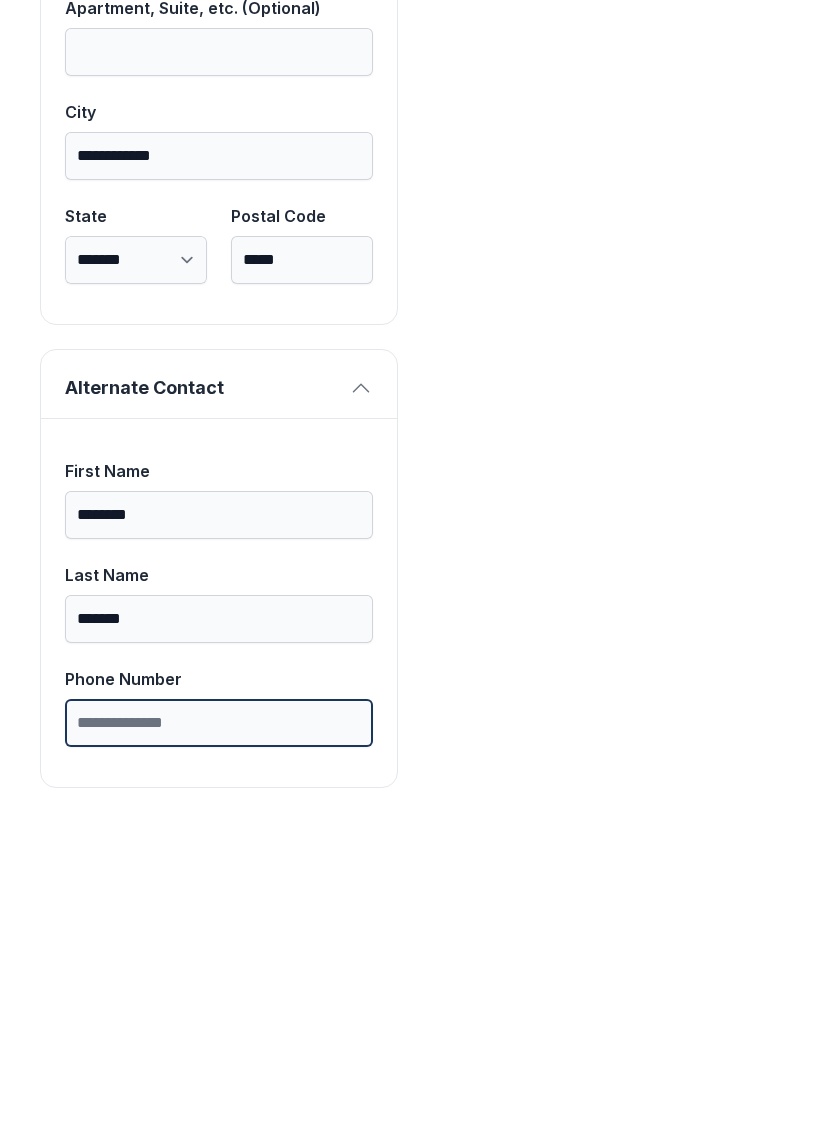 click on "Phone Number" at bounding box center (219, 1035) 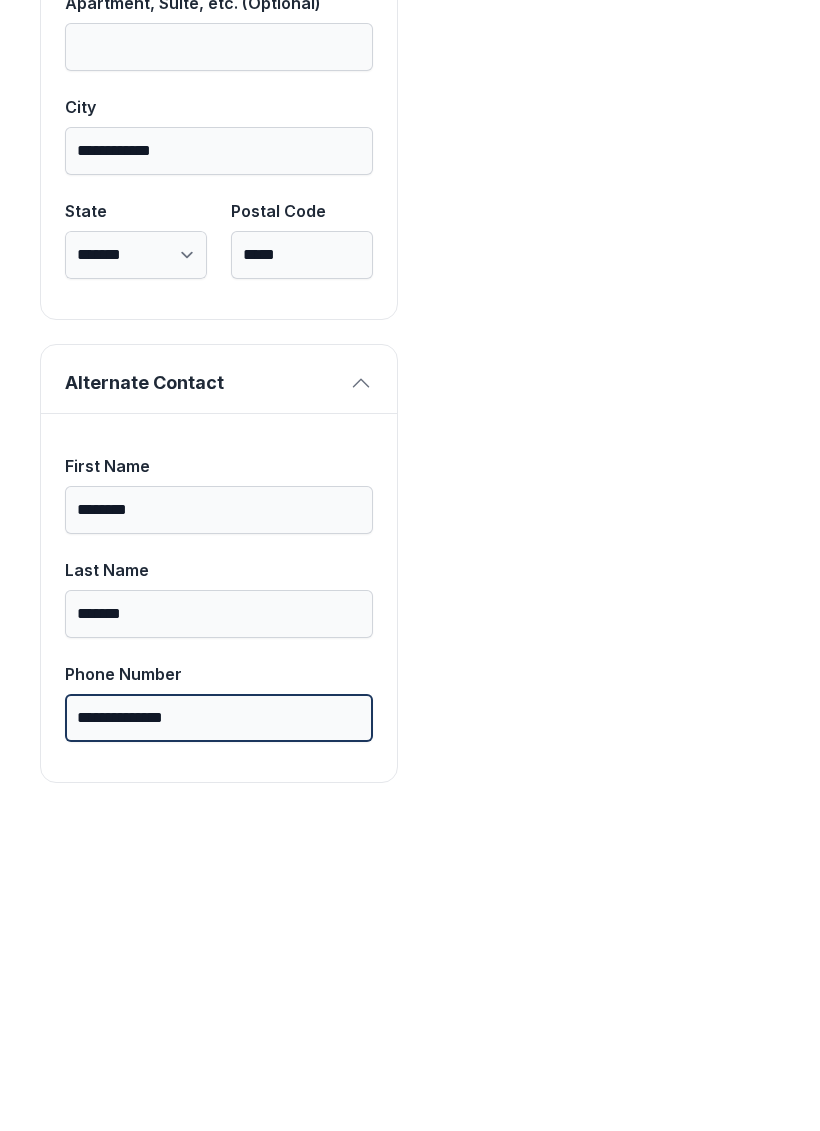 type on "**********" 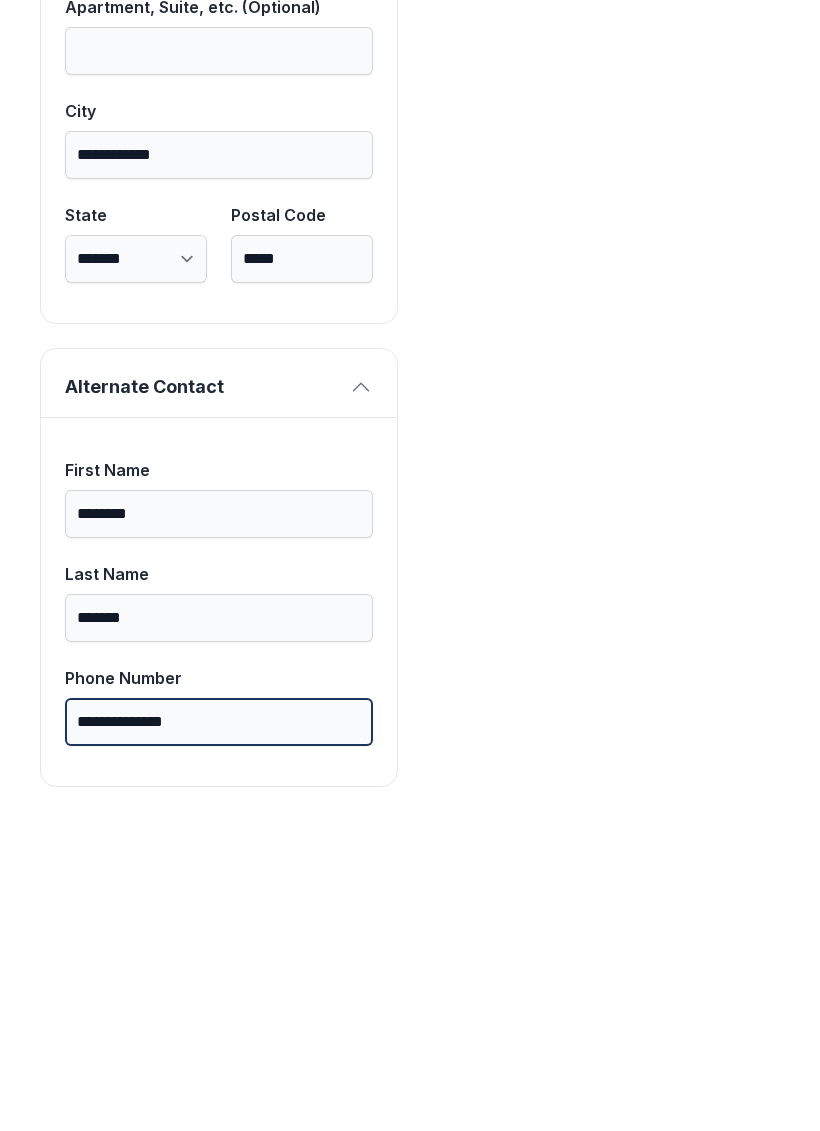 scroll, scrollTop: 1713, scrollLeft: 0, axis: vertical 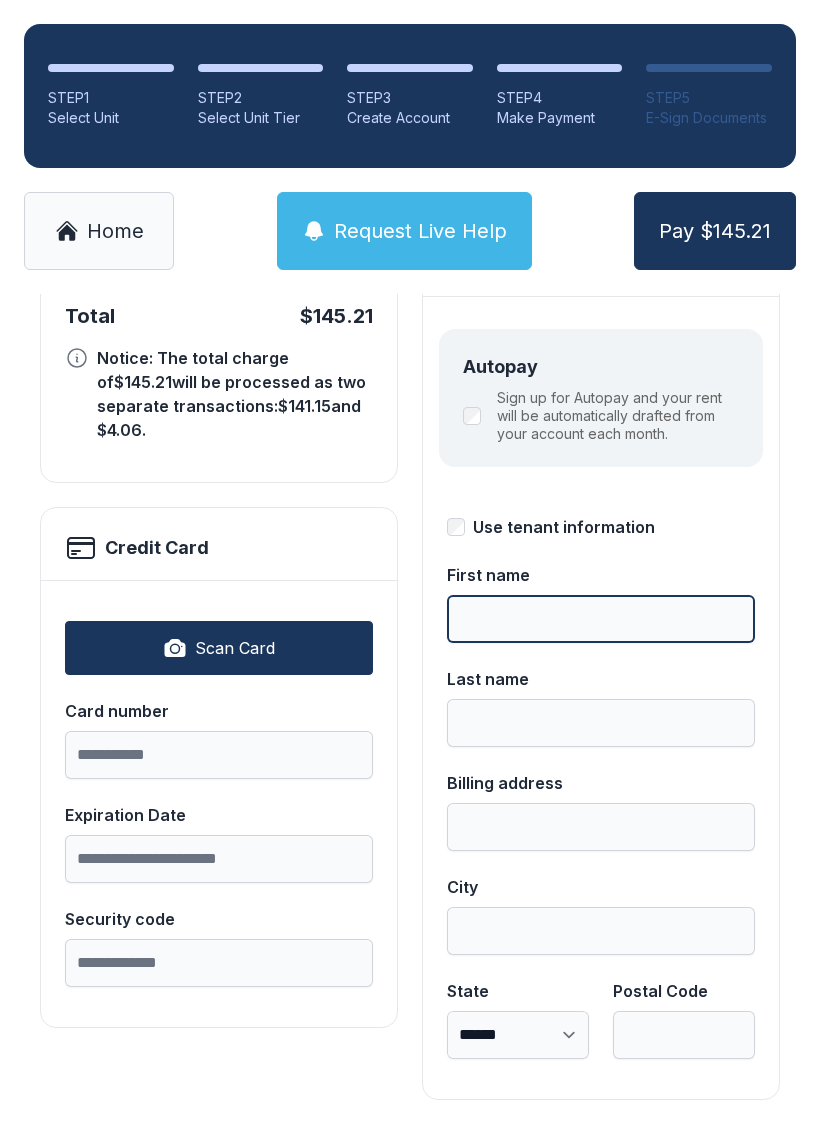 click on "First name" at bounding box center (601, 619) 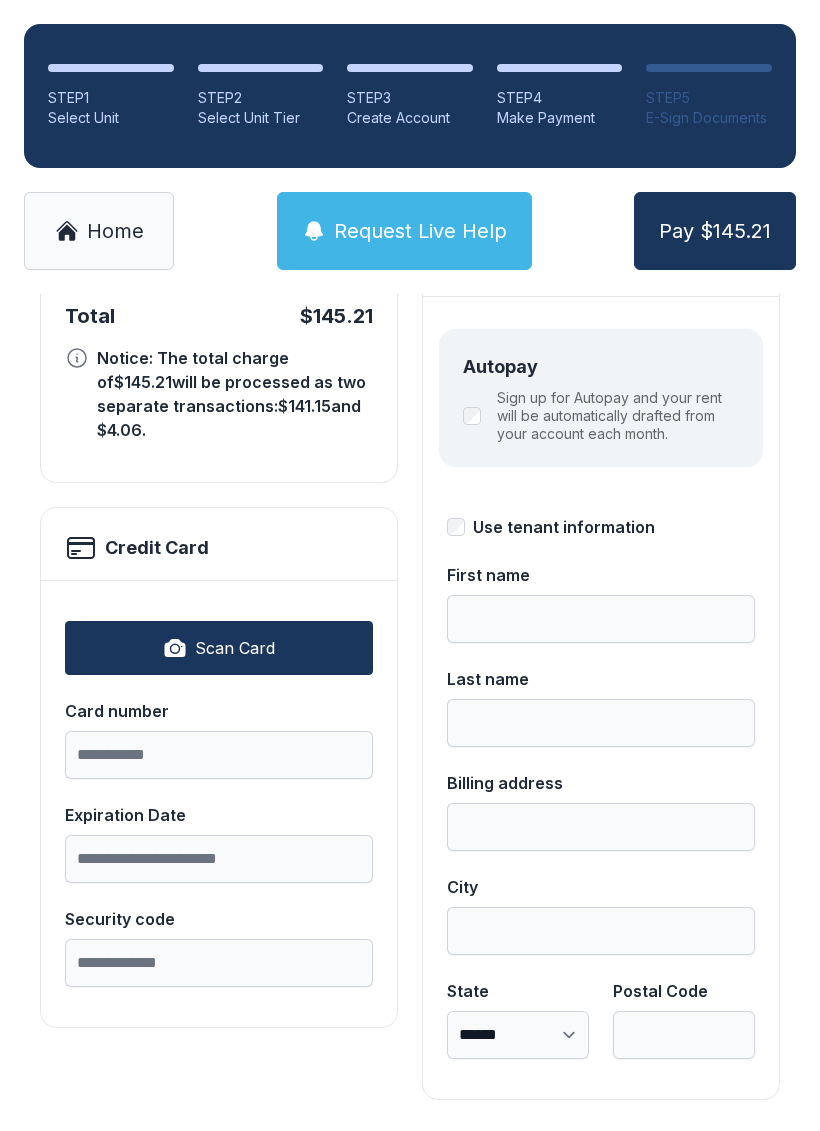 click on "**********" at bounding box center (601, 698) 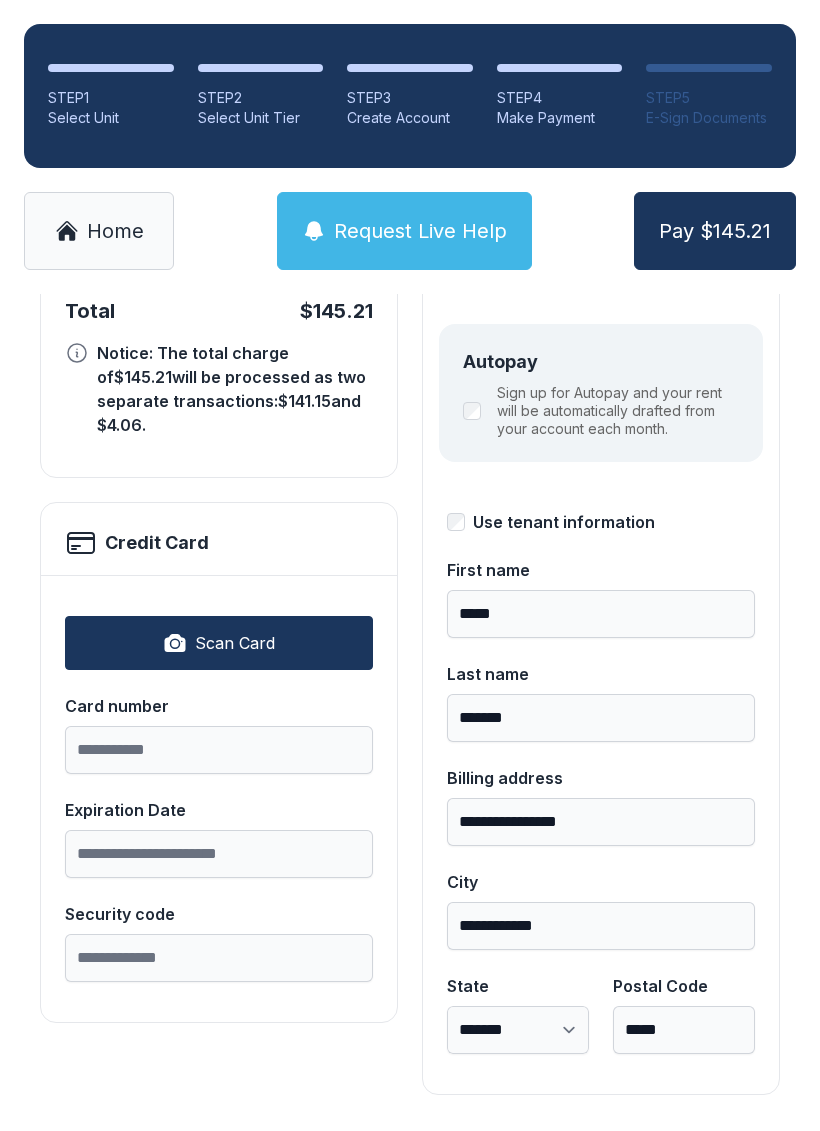 scroll, scrollTop: 218, scrollLeft: 0, axis: vertical 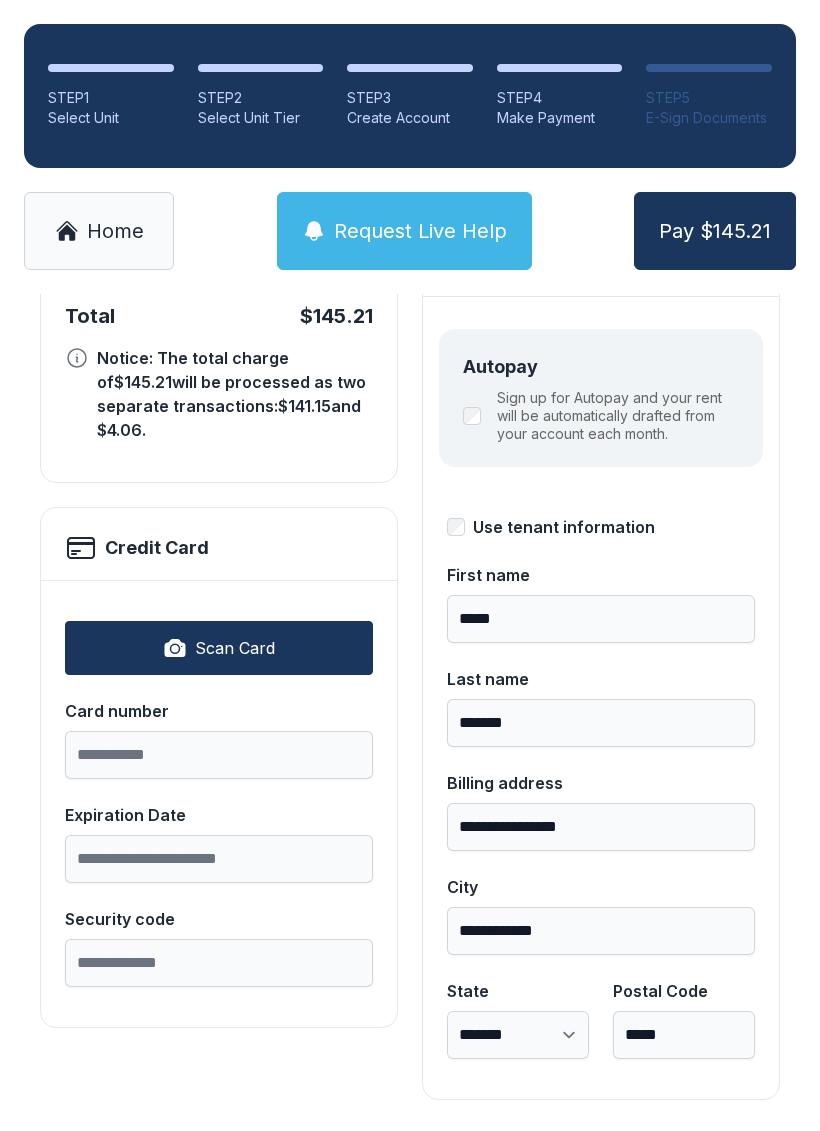 click on "Pay $145.21" at bounding box center (715, 231) 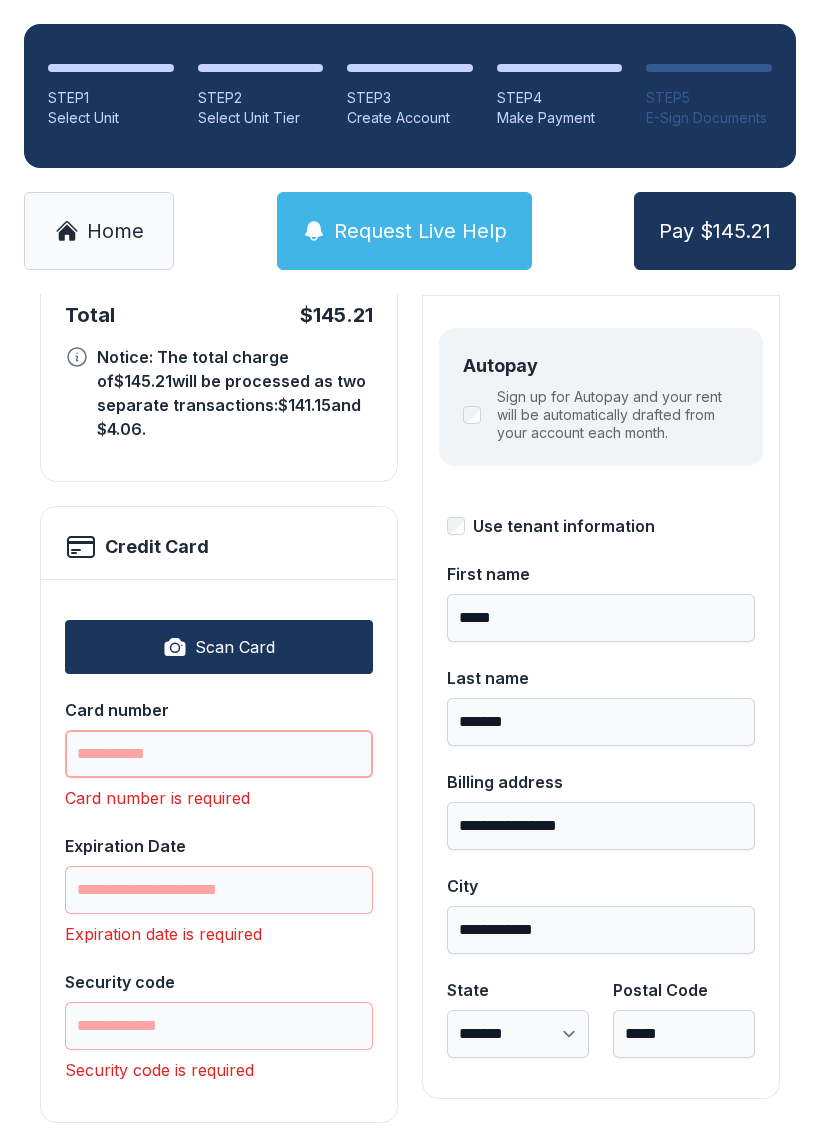 scroll, scrollTop: 218, scrollLeft: 0, axis: vertical 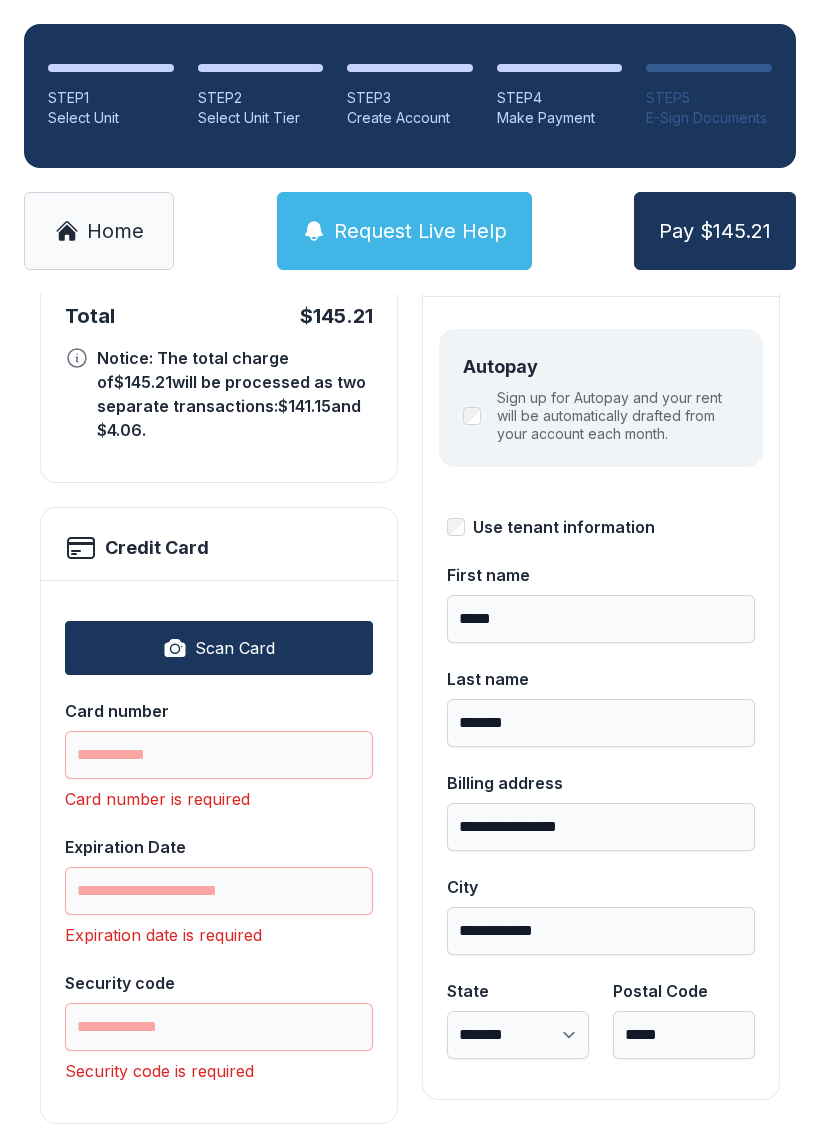 click on "Request Live Help" at bounding box center (420, 231) 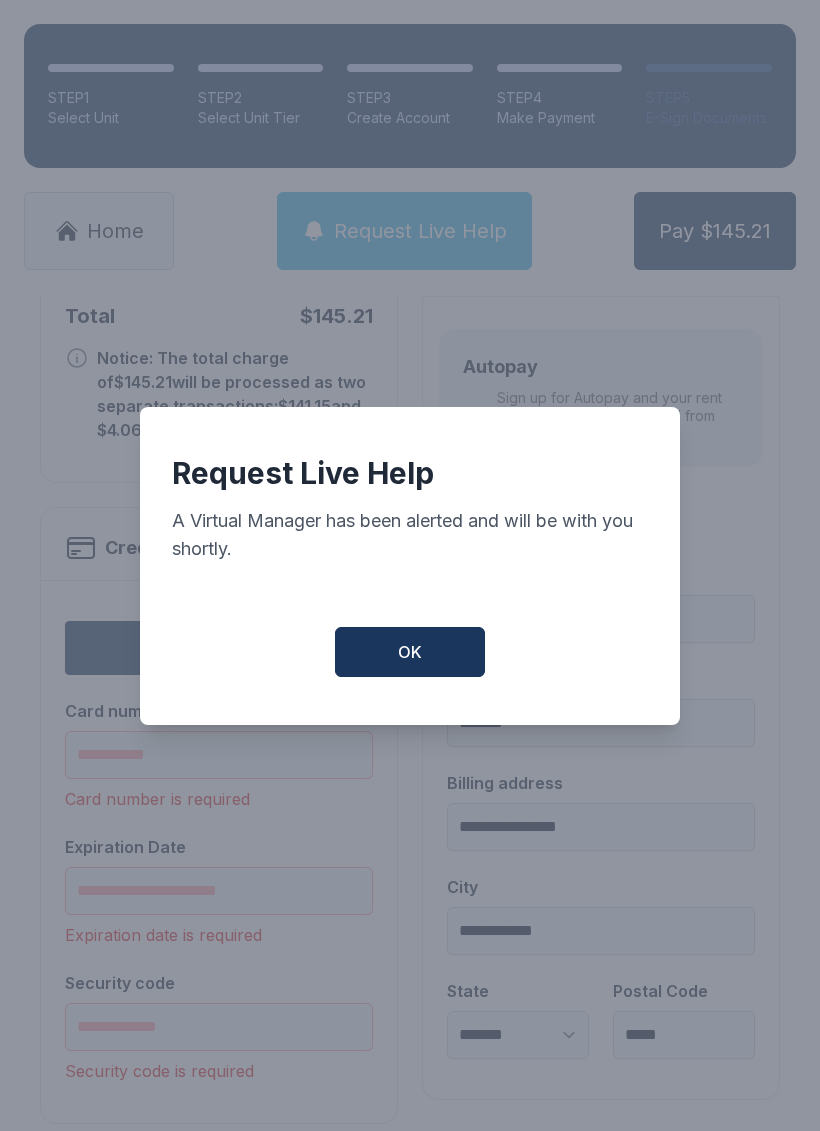 click on "OK" at bounding box center (410, 652) 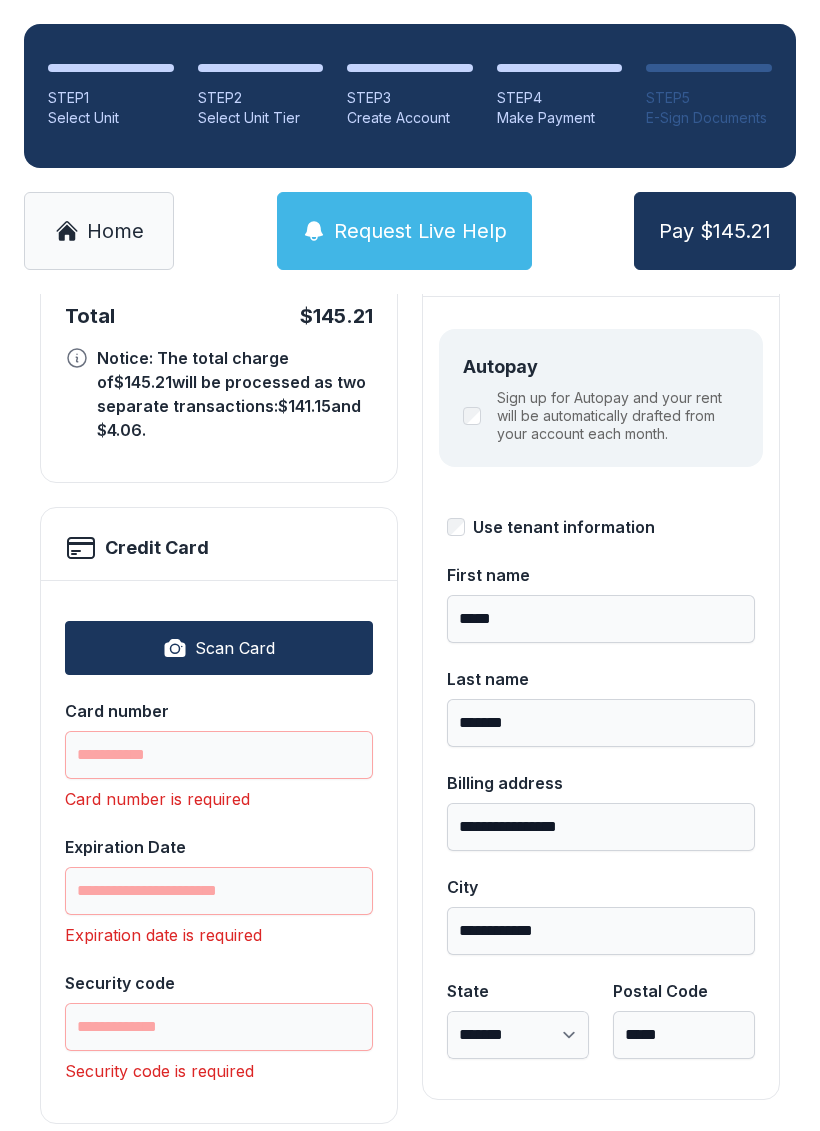 click on "Home" at bounding box center [115, 231] 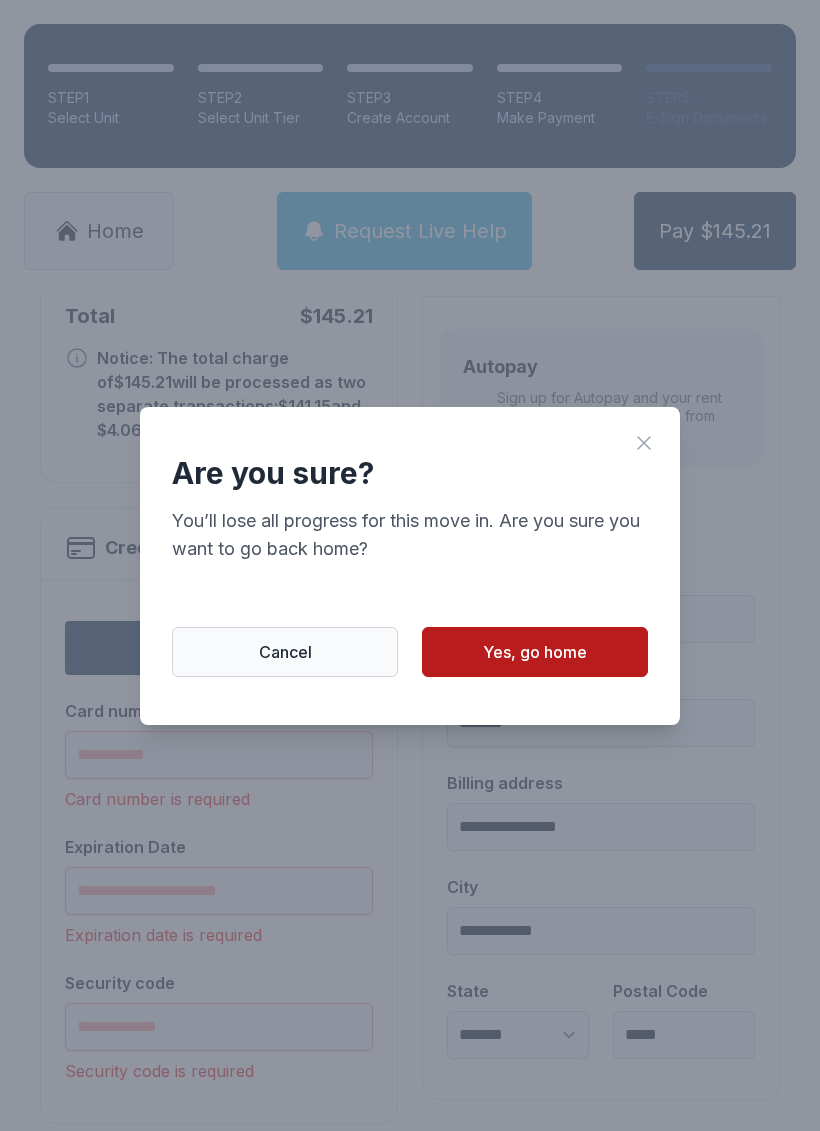 click on "Yes, go home" at bounding box center (535, 652) 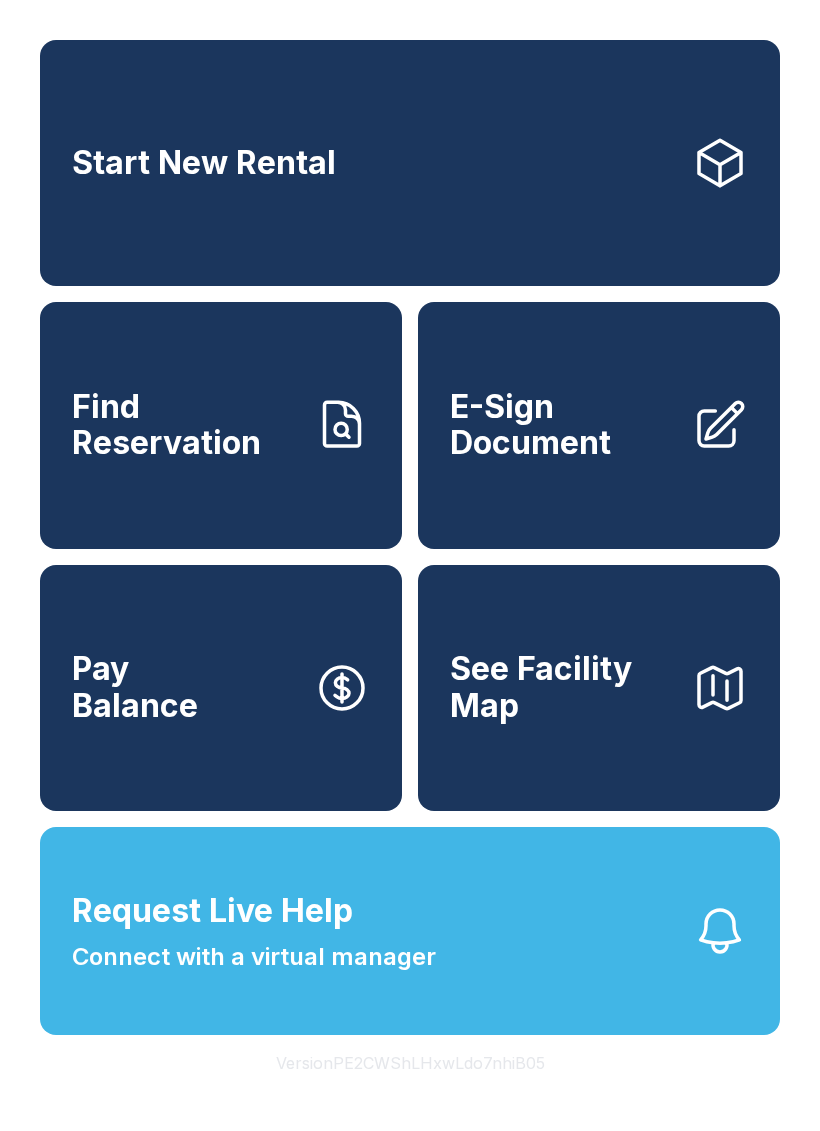 click on "Find Reservation" at bounding box center (185, 425) 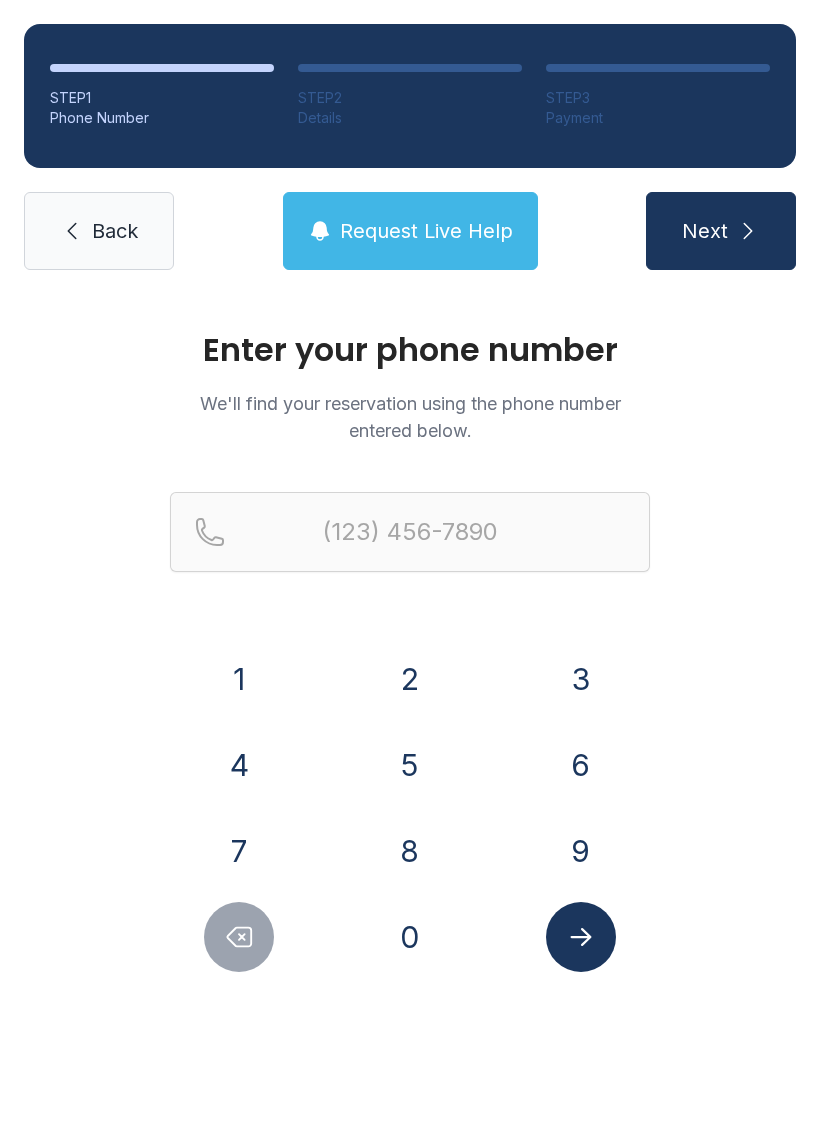 click on "9" at bounding box center [581, 851] 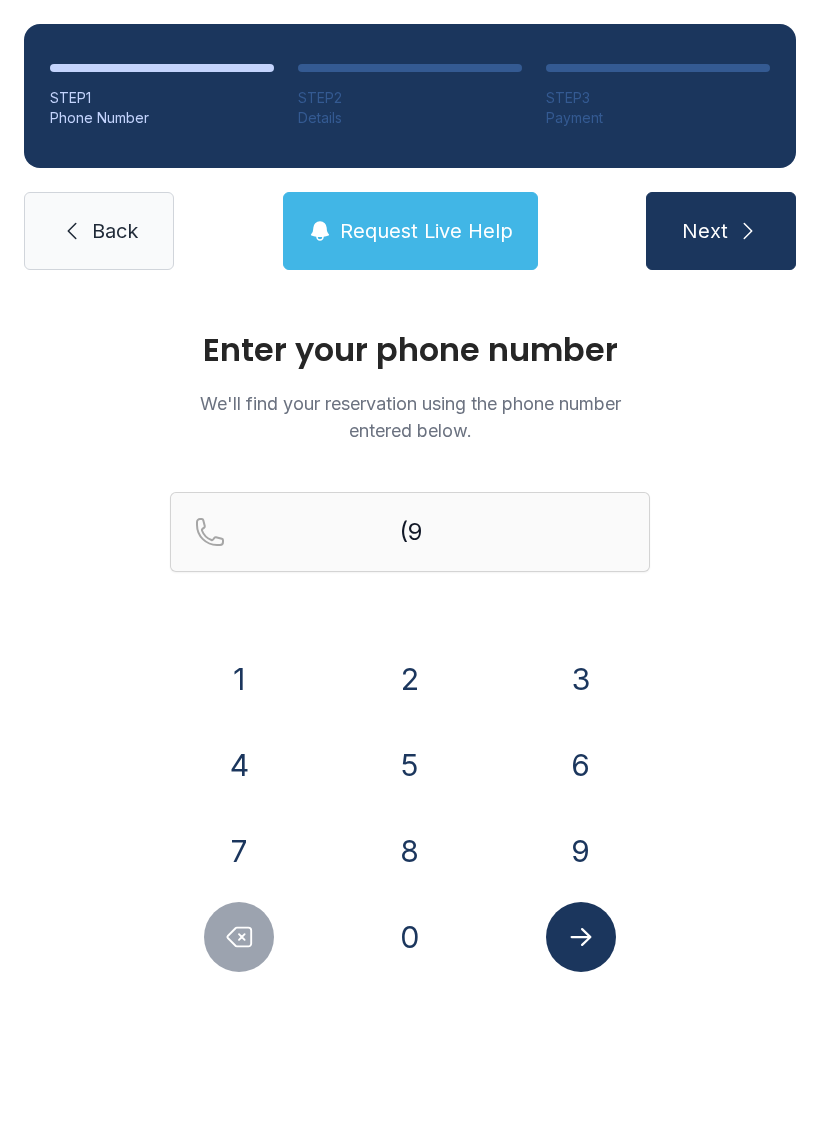 click on "1" at bounding box center (239, 679) 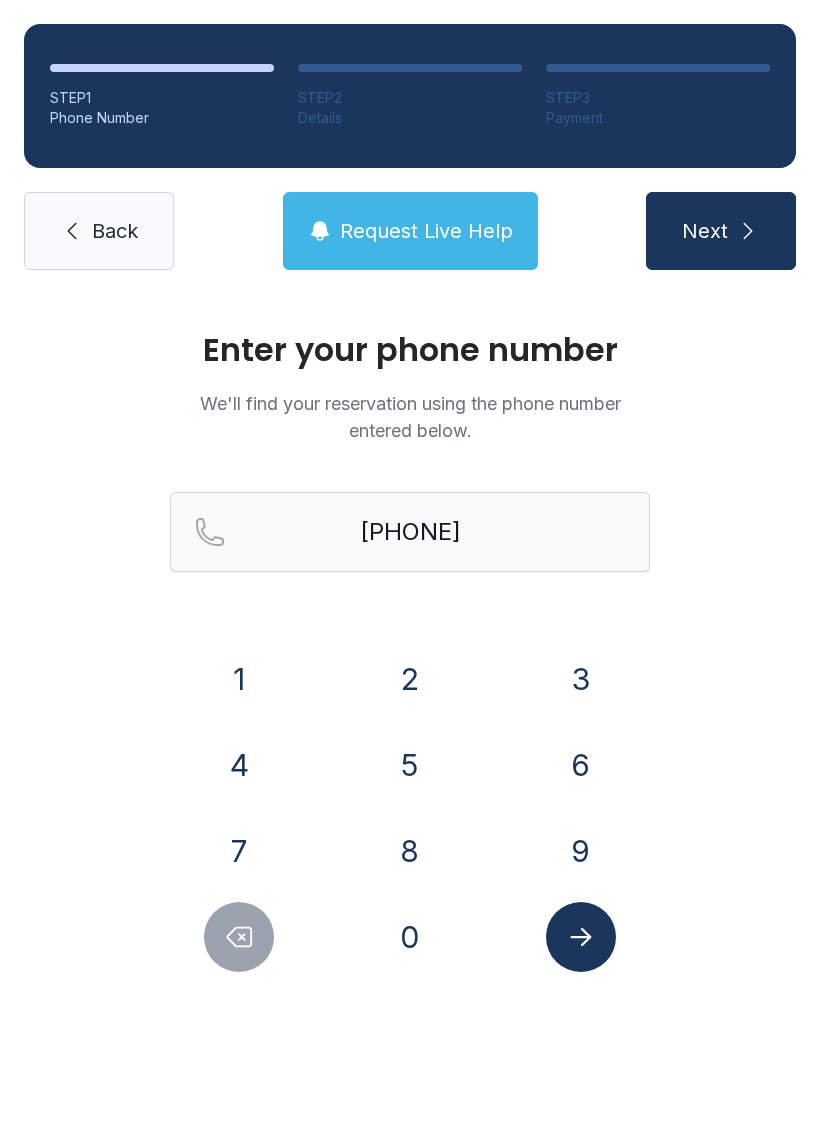 click on "2" at bounding box center (410, 679) 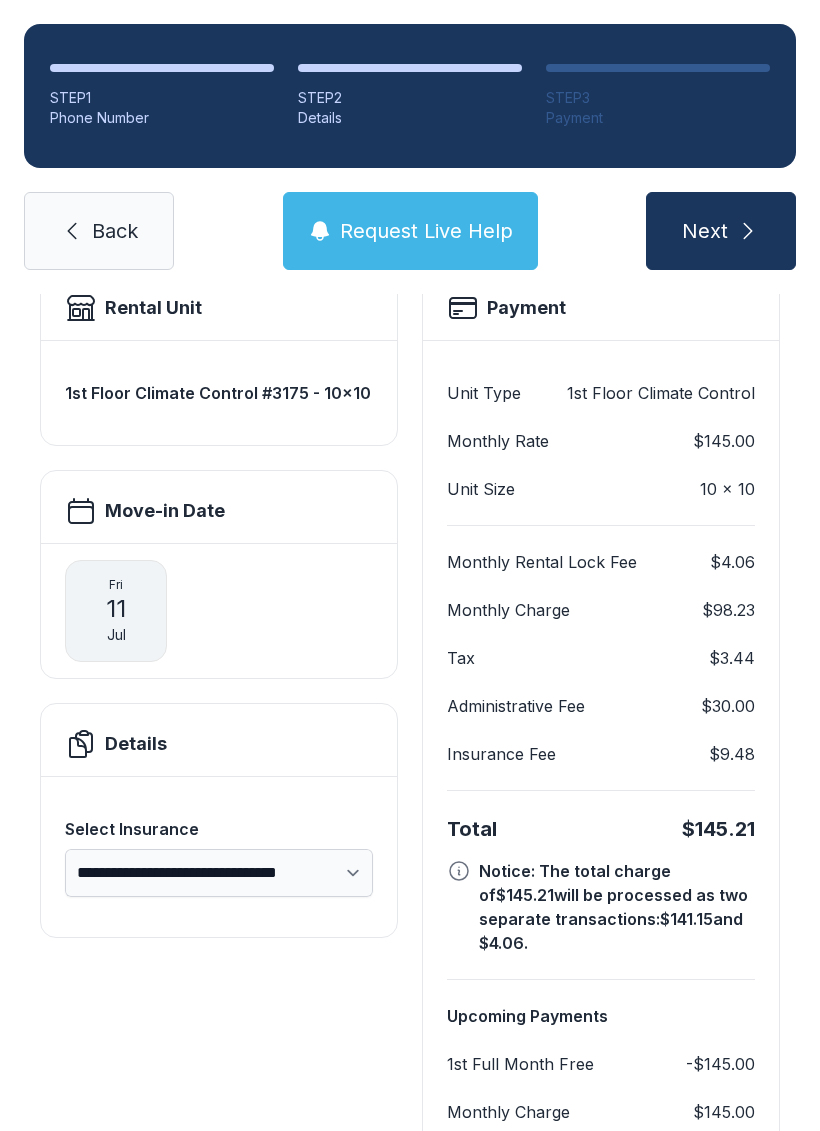 scroll, scrollTop: 138, scrollLeft: 0, axis: vertical 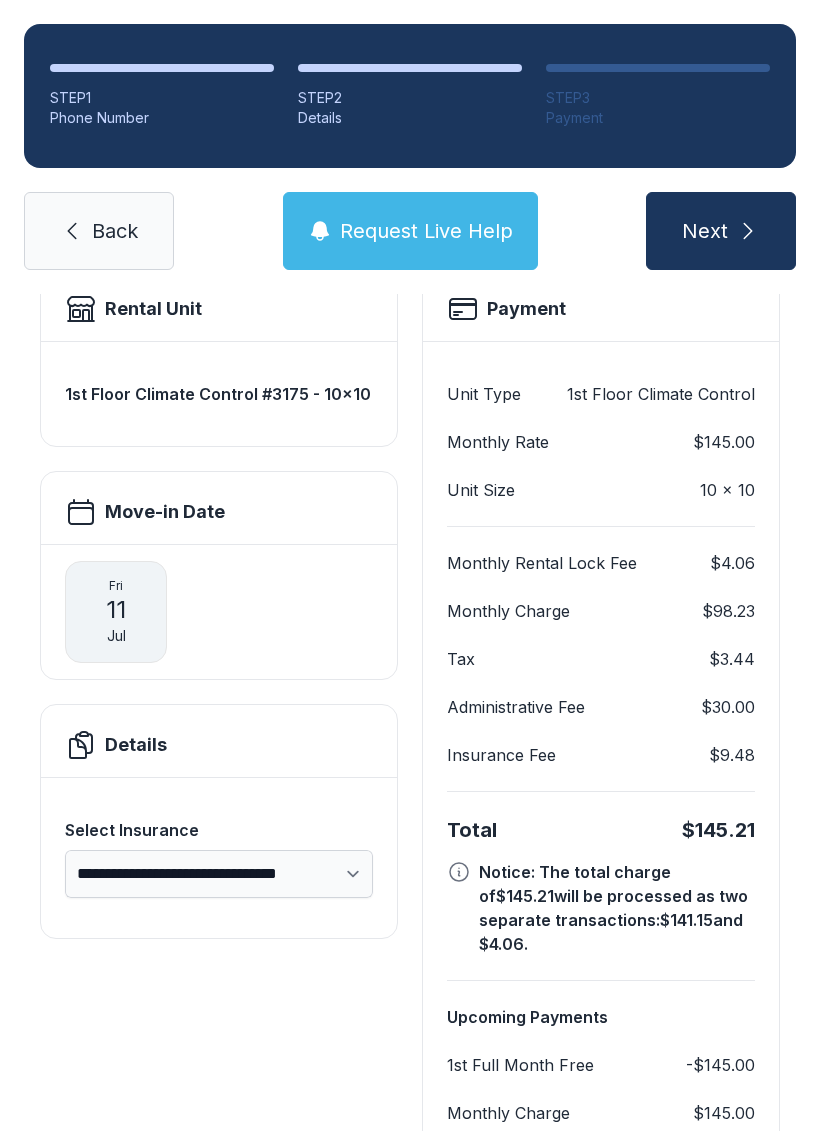 click 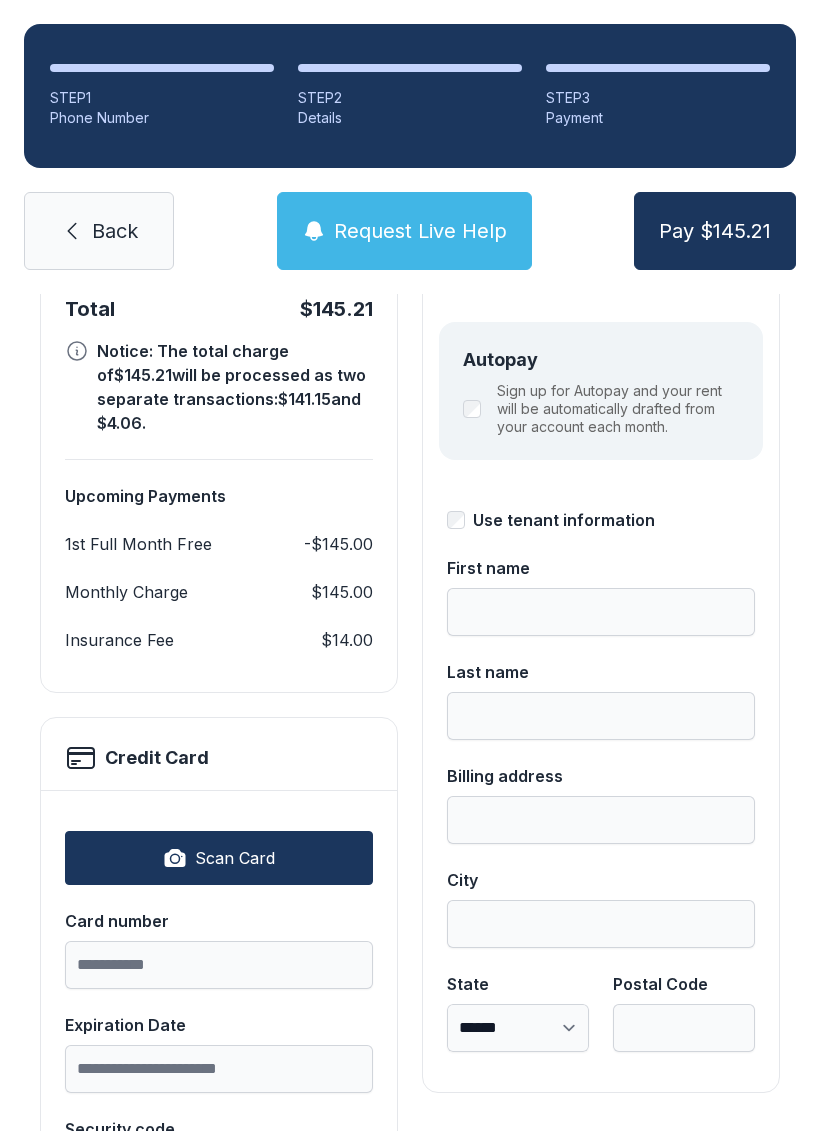 scroll, scrollTop: 226, scrollLeft: 0, axis: vertical 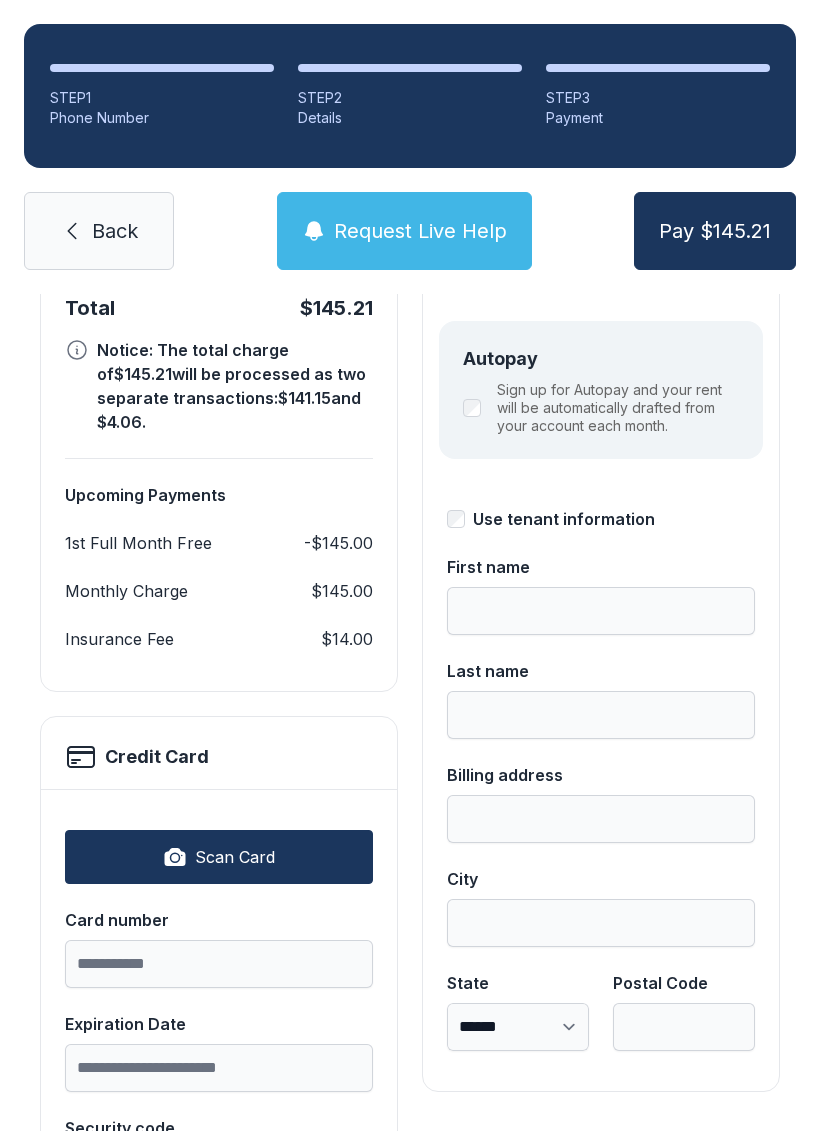type on "*****" 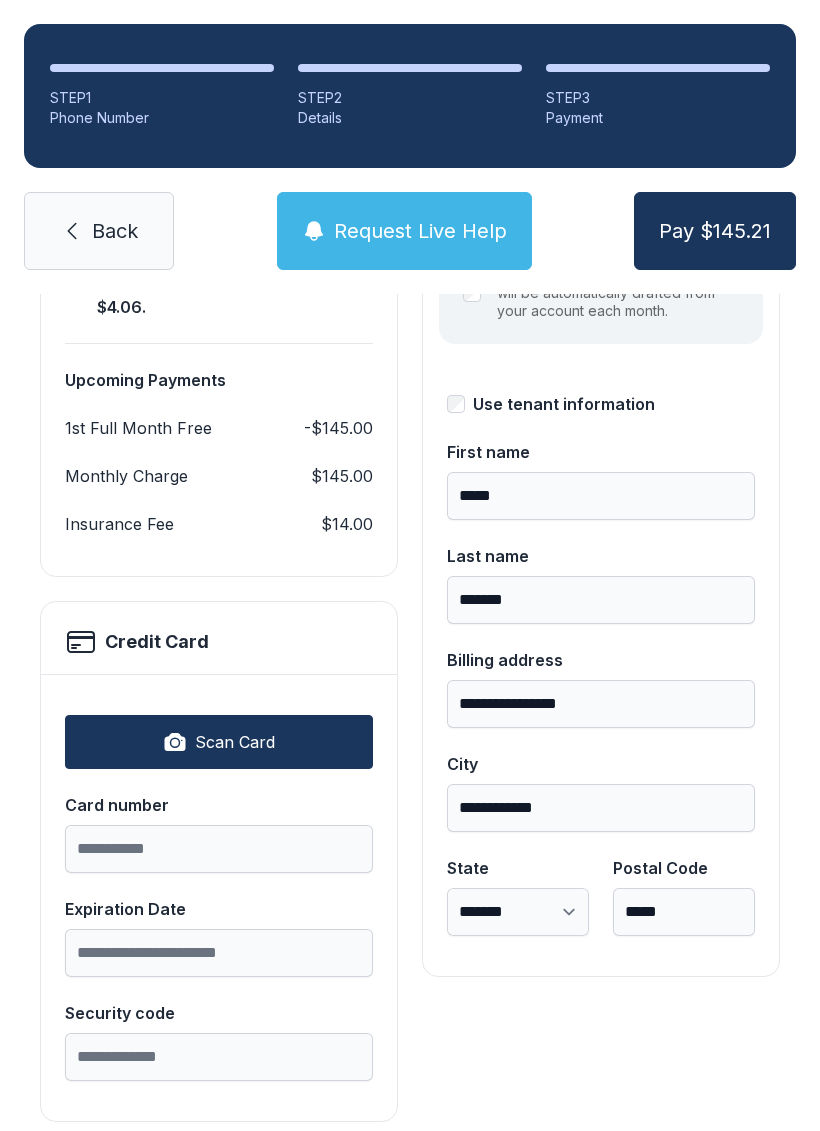 scroll, scrollTop: 339, scrollLeft: 0, axis: vertical 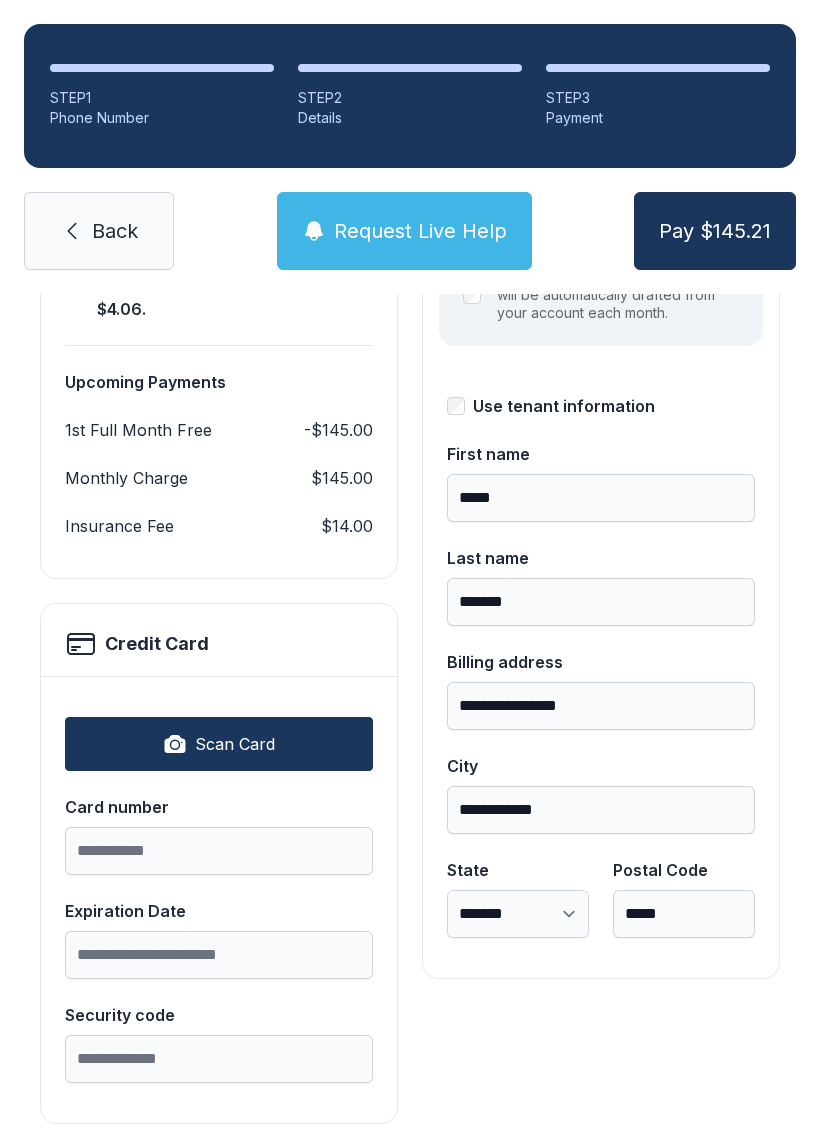 click on "Scan Card" at bounding box center (219, 744) 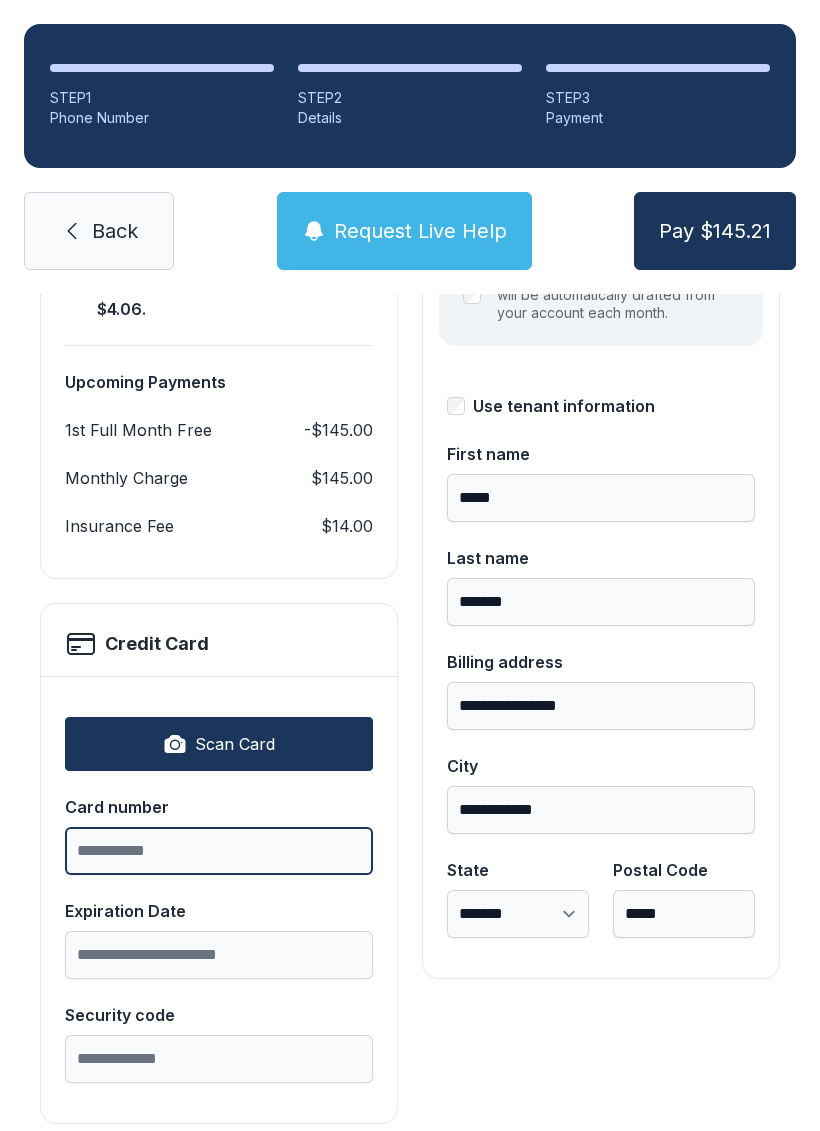 click on "Card number" at bounding box center (219, 851) 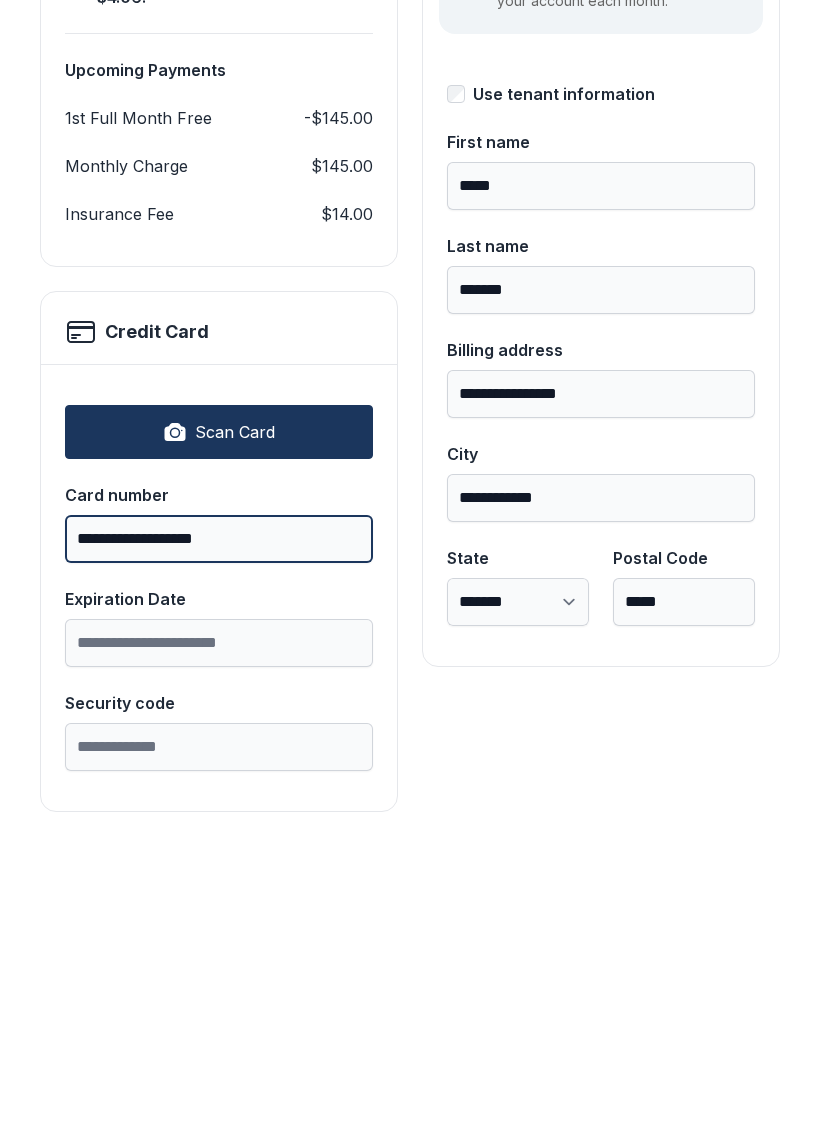 type on "**********" 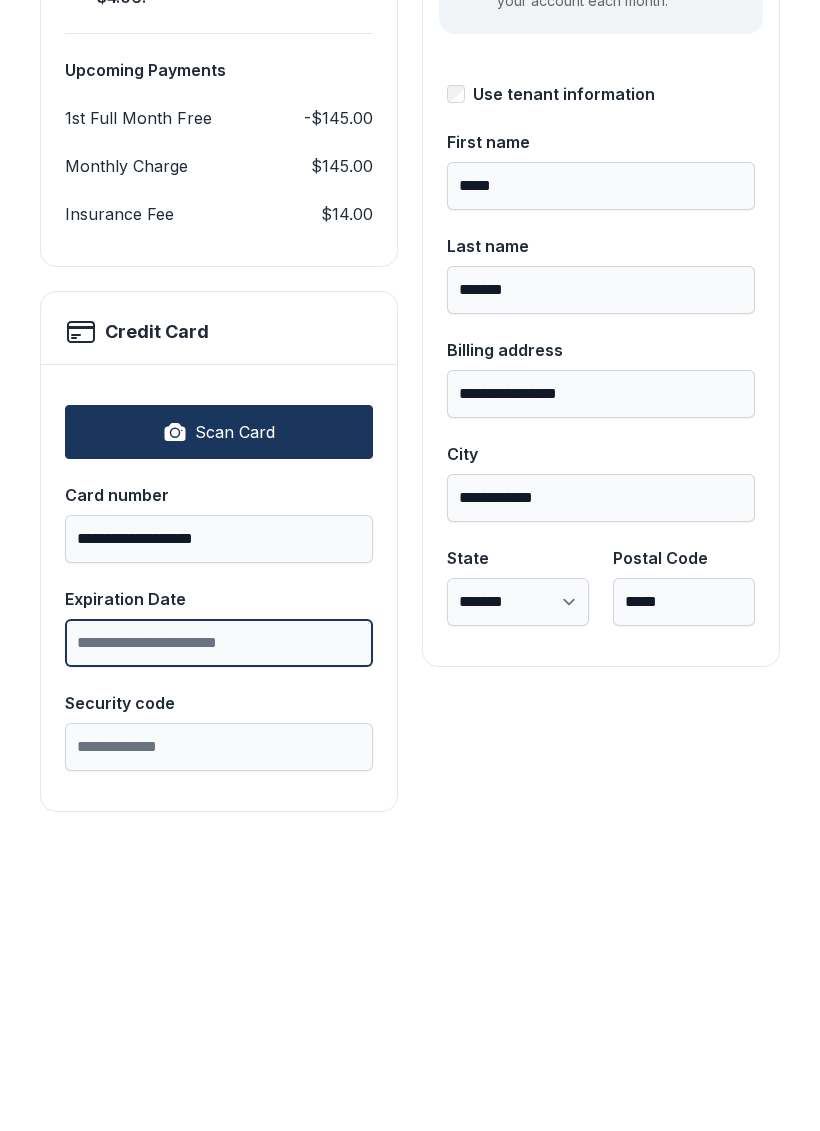 click on "Expiration Date" at bounding box center (219, 955) 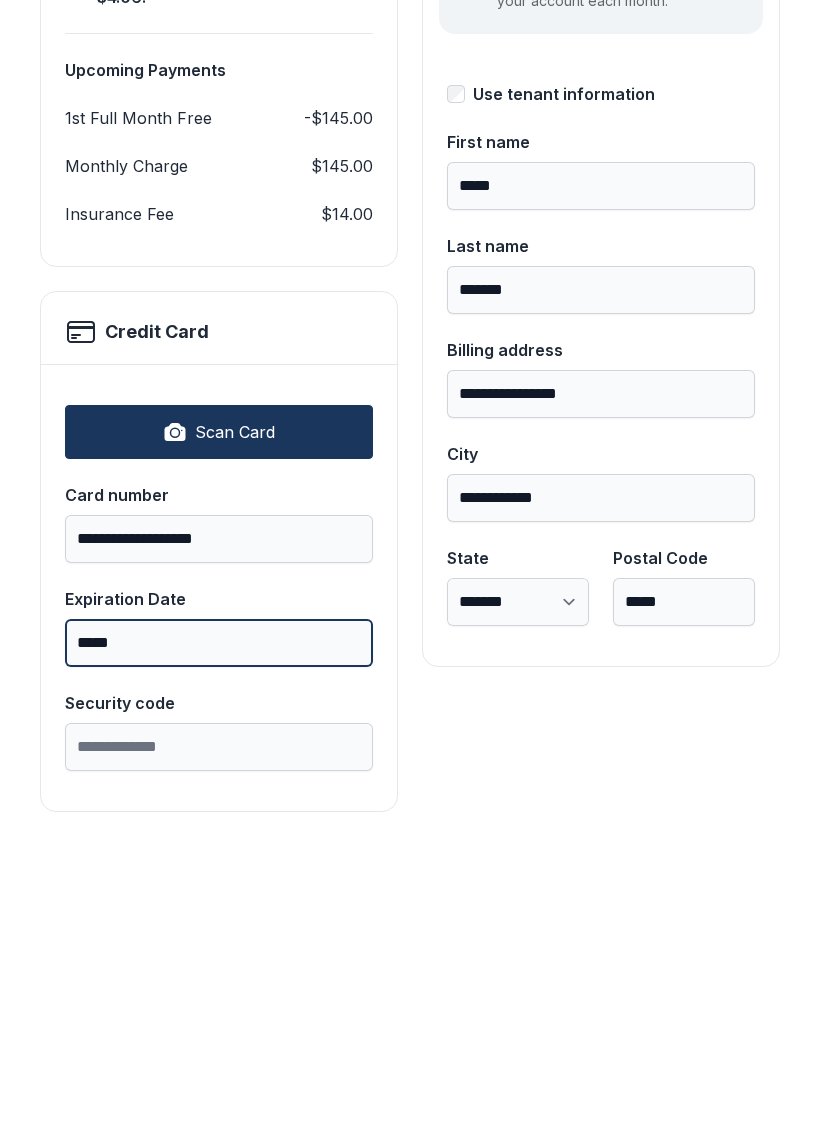 type on "*****" 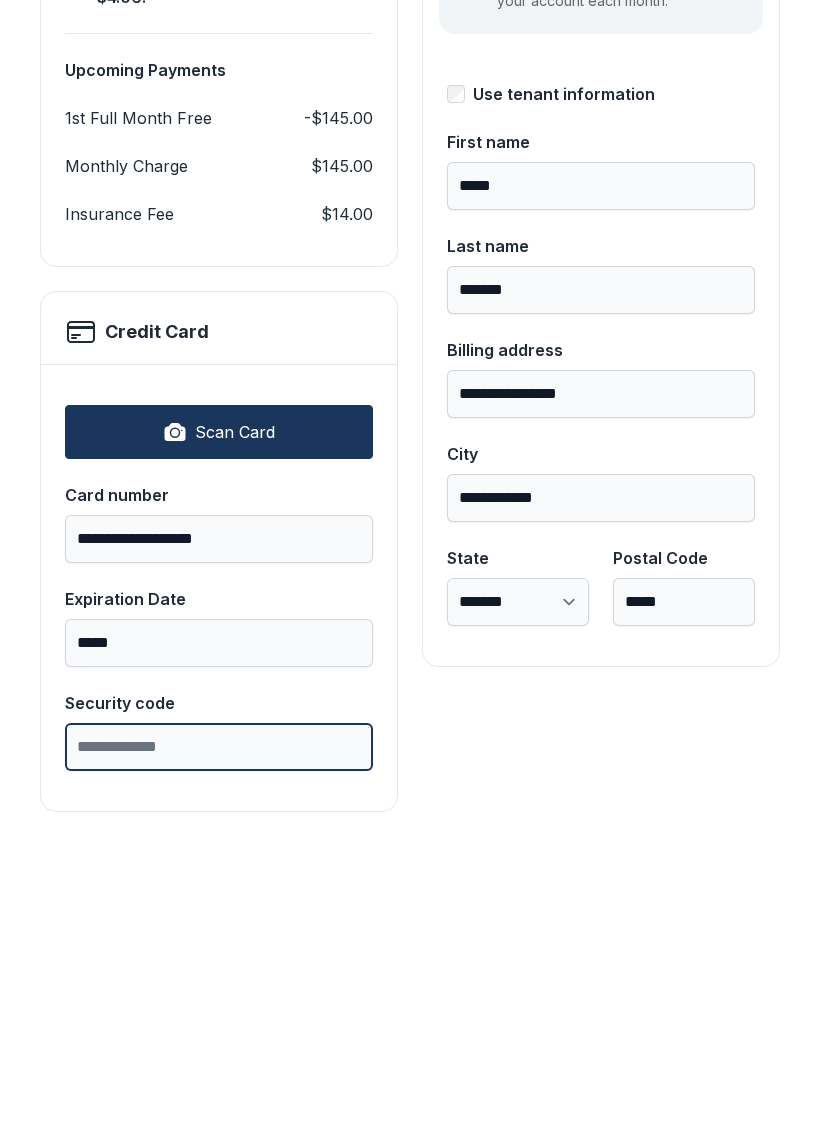 click on "Security code" at bounding box center [219, 1059] 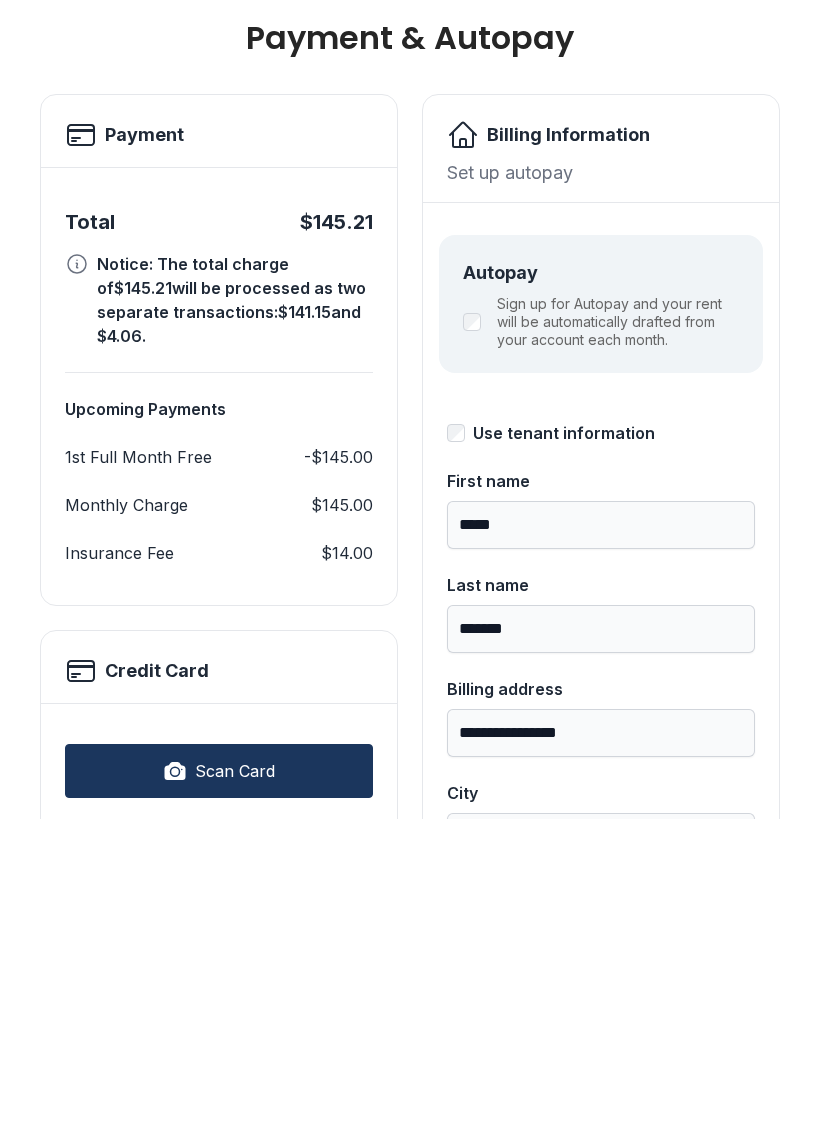 scroll, scrollTop: 0, scrollLeft: 0, axis: both 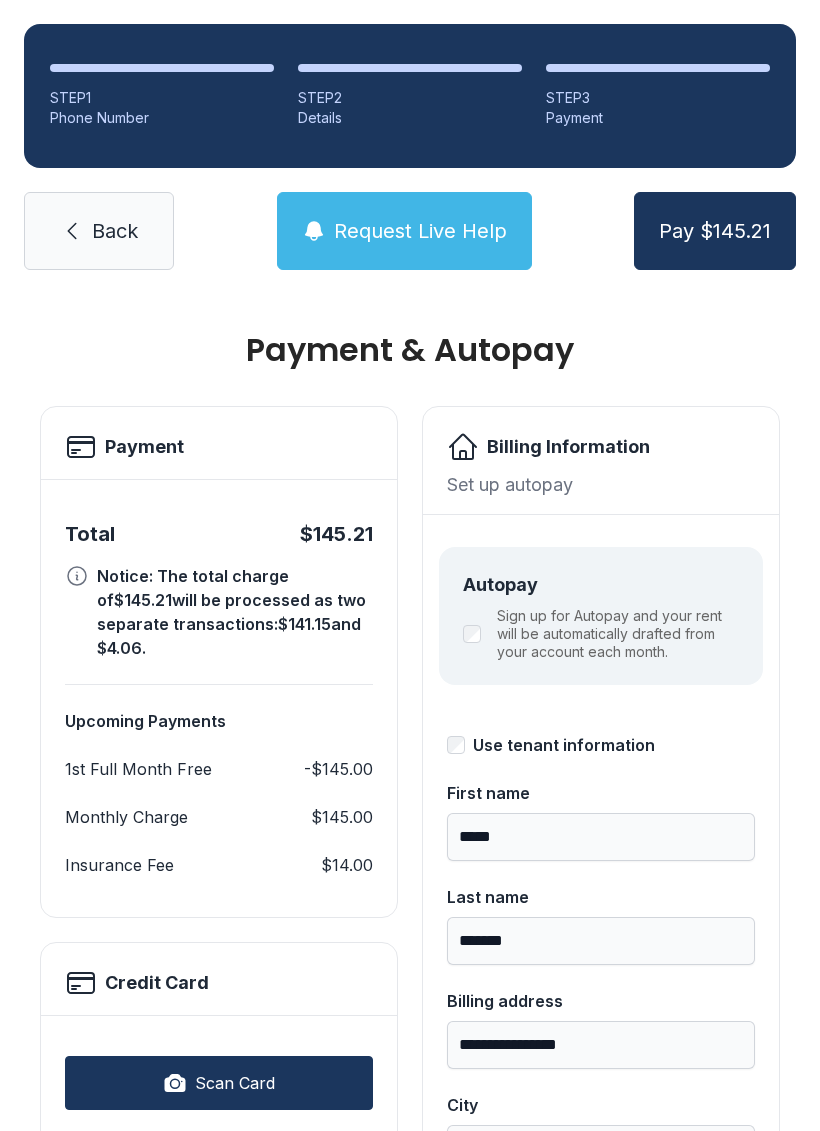 click on "Pay $145.21" at bounding box center (715, 231) 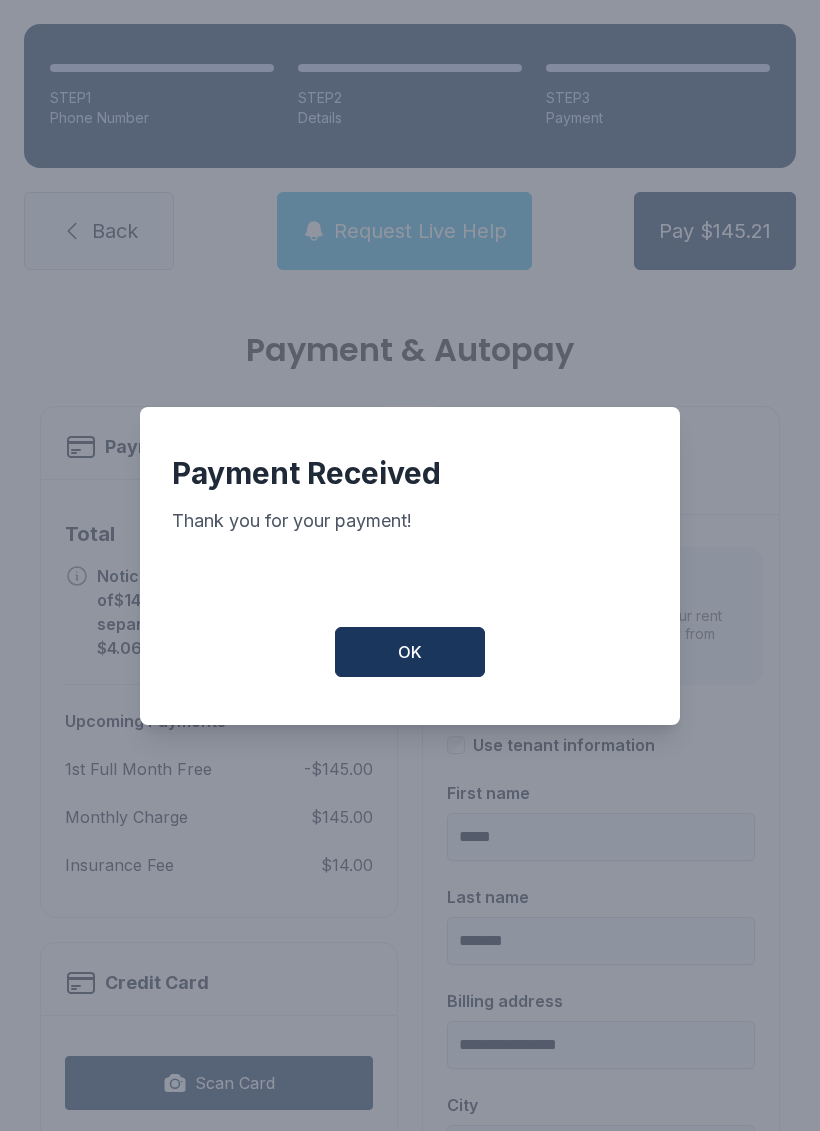 click on "OK" at bounding box center (410, 652) 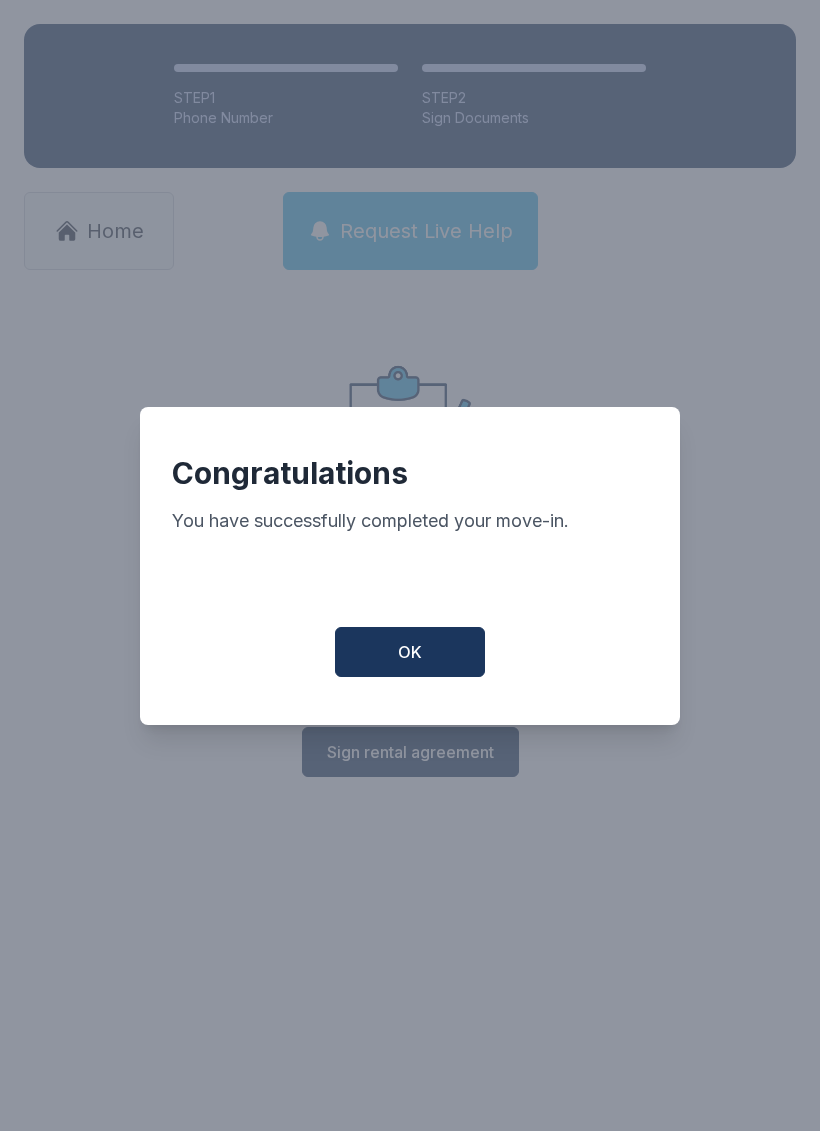 click on "OK" at bounding box center [410, 652] 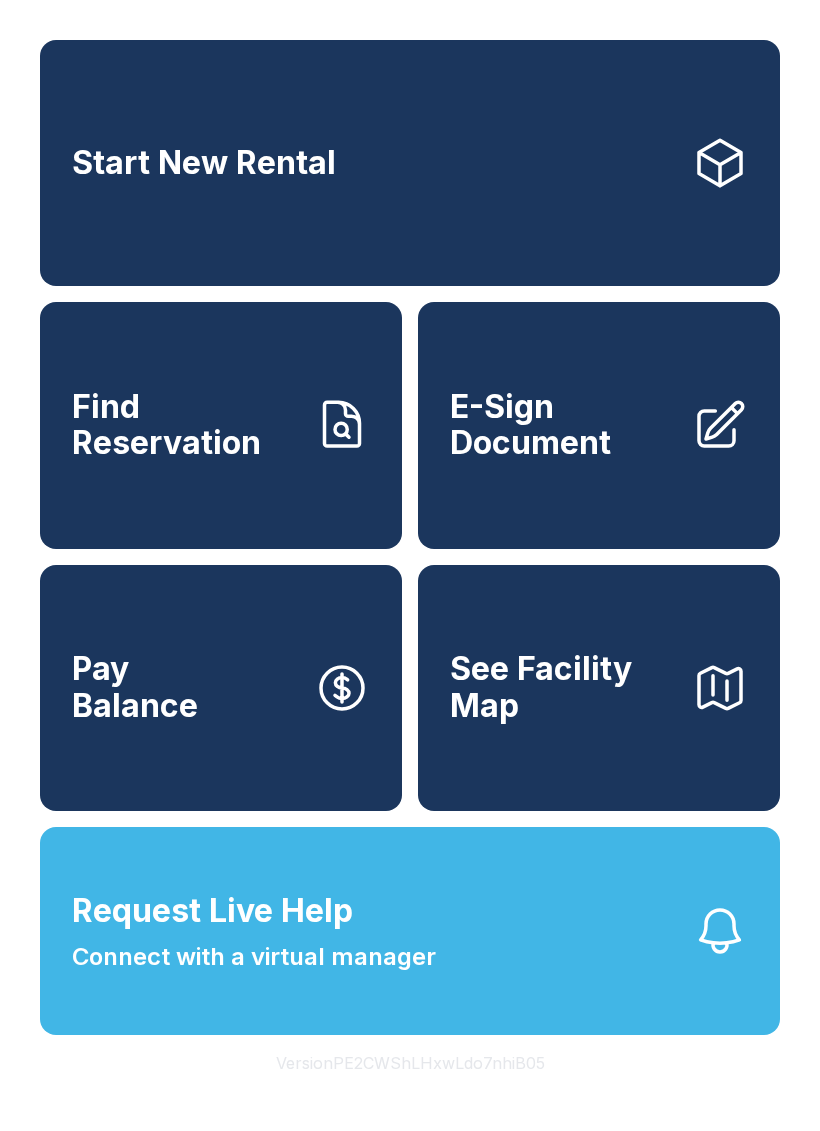 click on "Request Live Help" at bounding box center [212, 911] 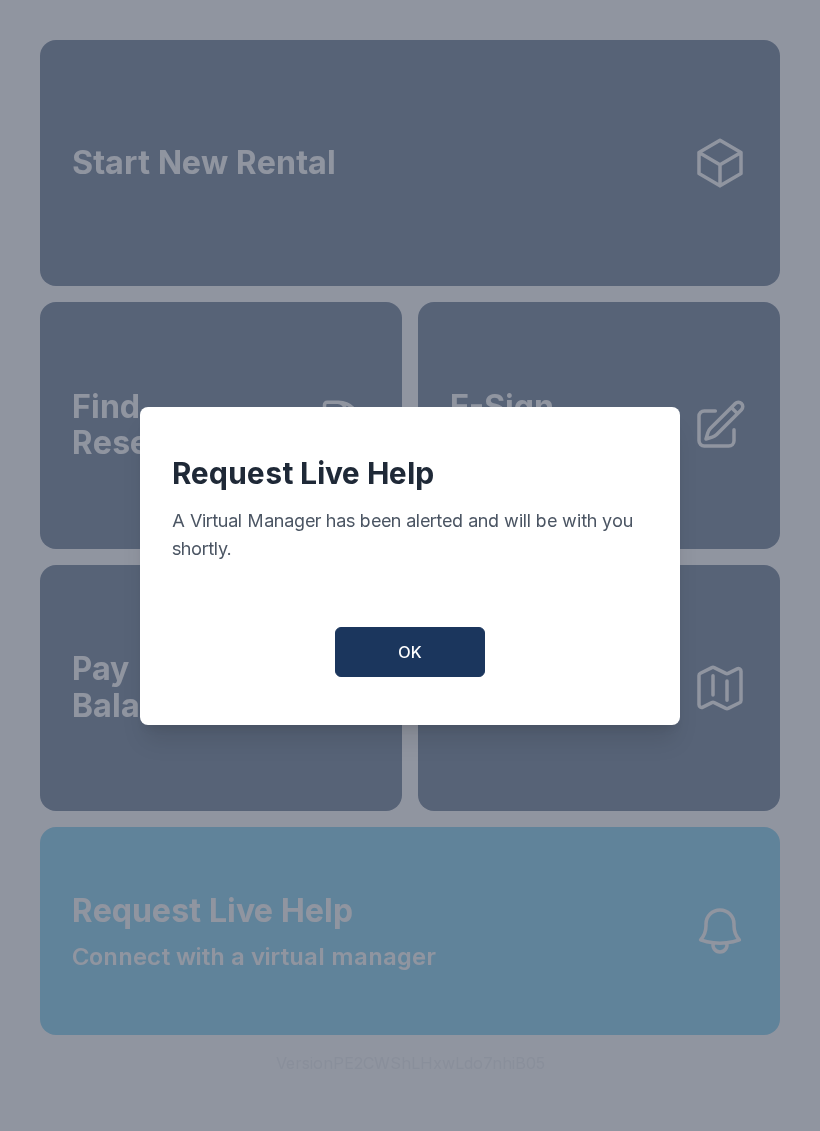 click on "OK" at bounding box center (410, 652) 